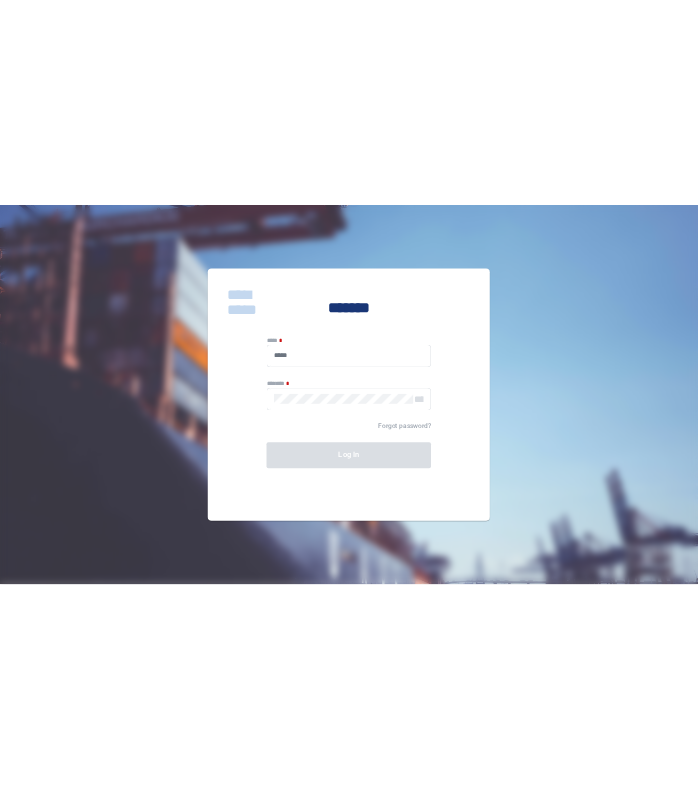 scroll, scrollTop: 0, scrollLeft: 0, axis: both 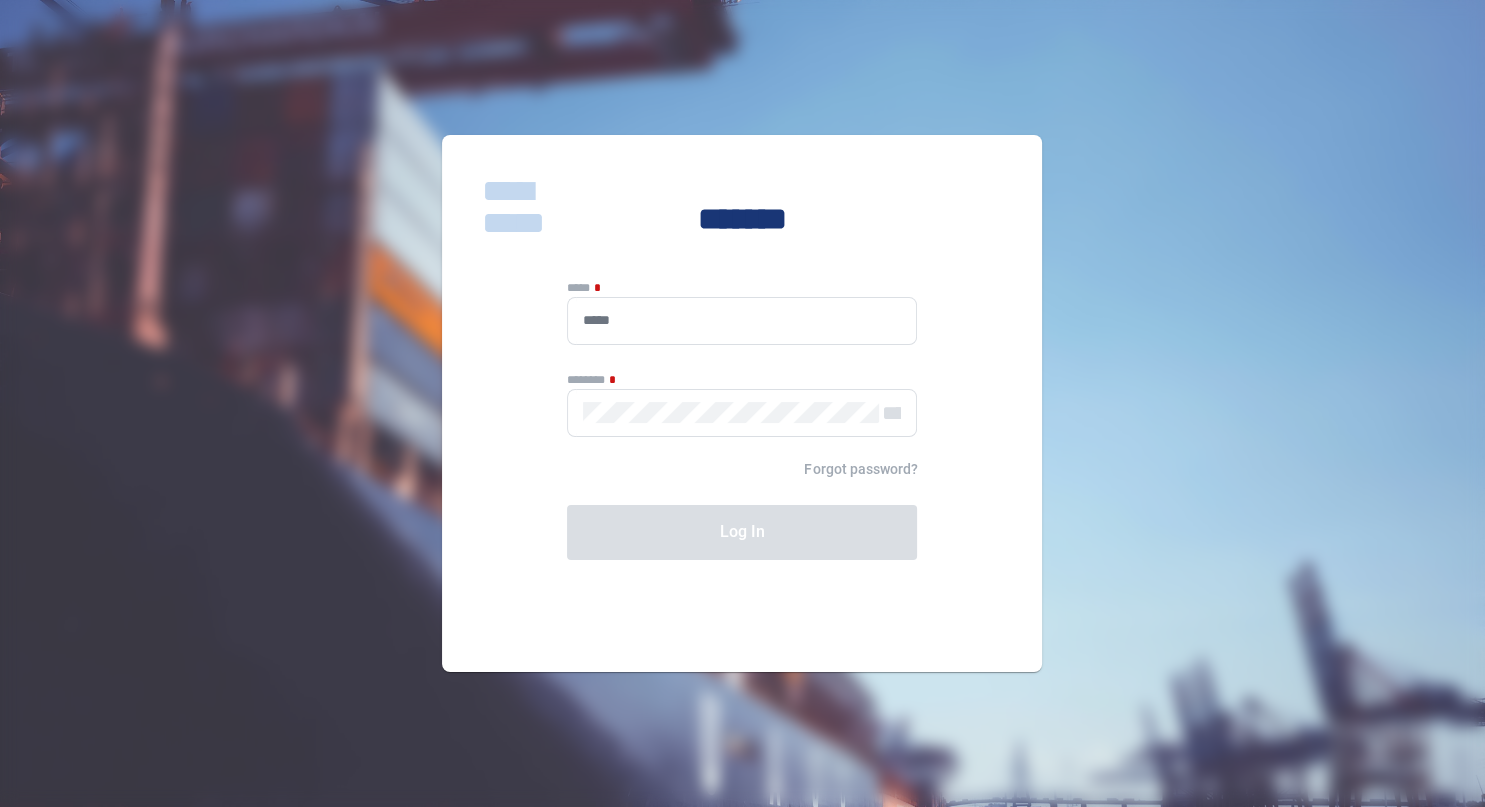 type on "**********" 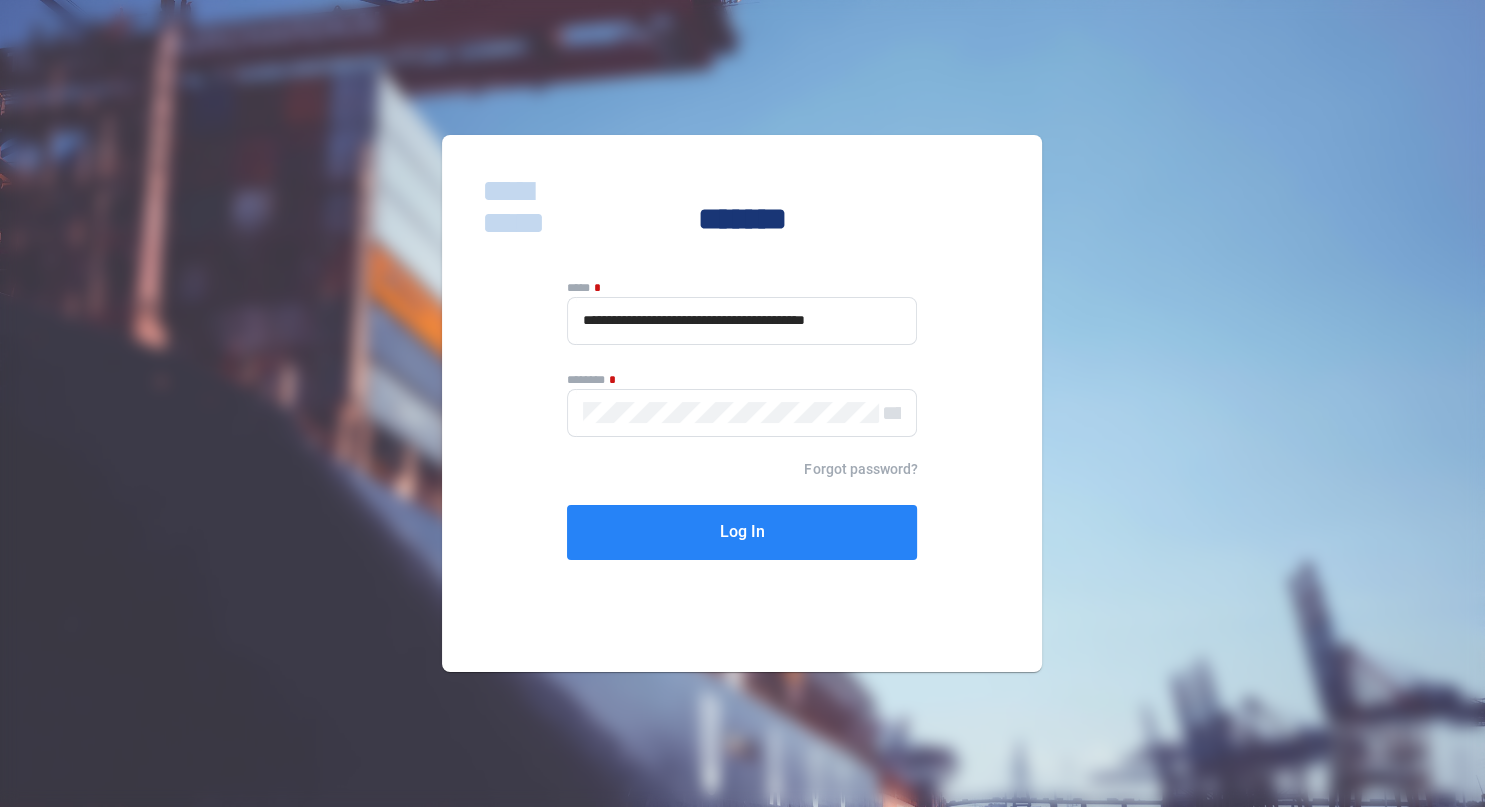 click on "Log In" 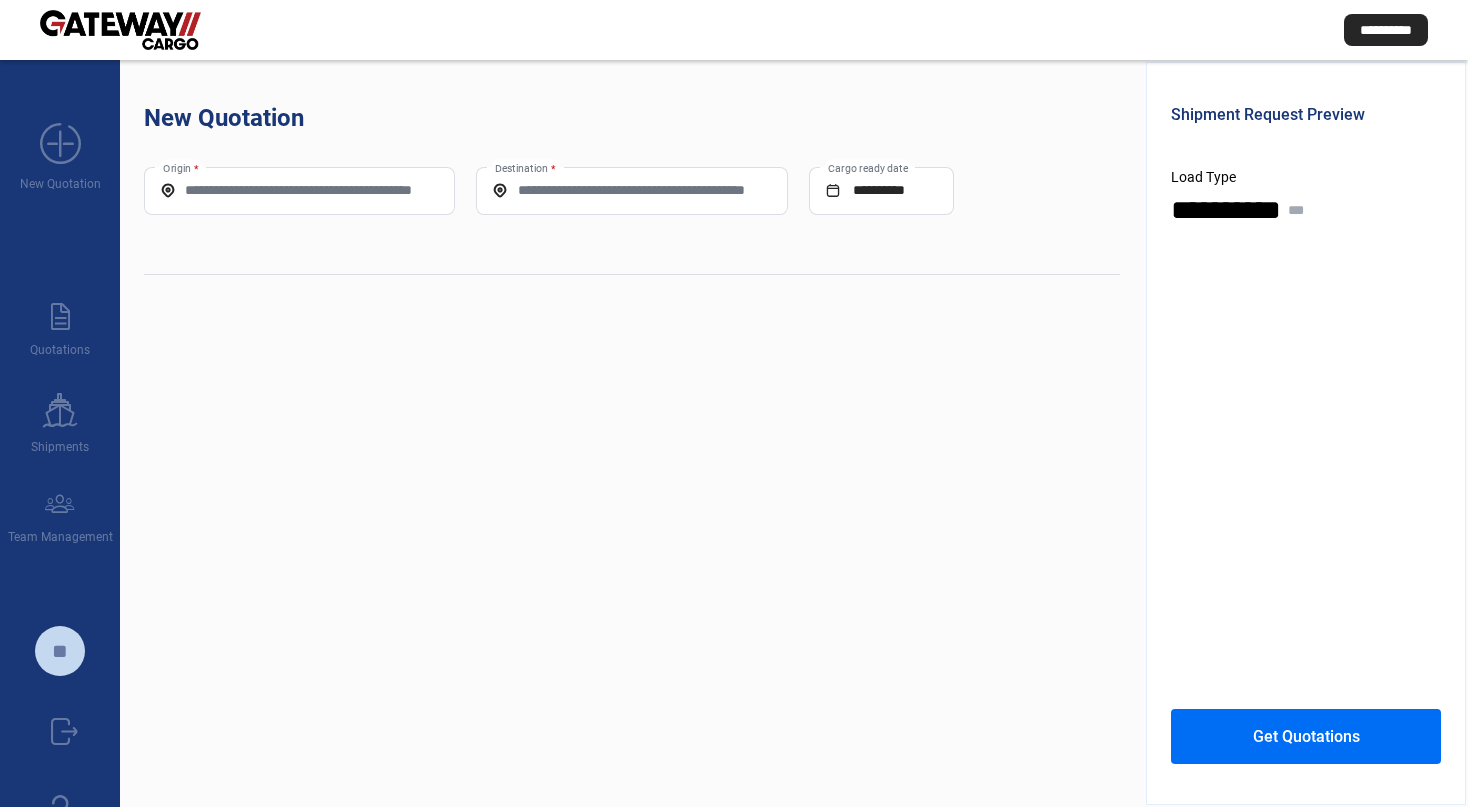 click on "Origin *" at bounding box center [299, 190] 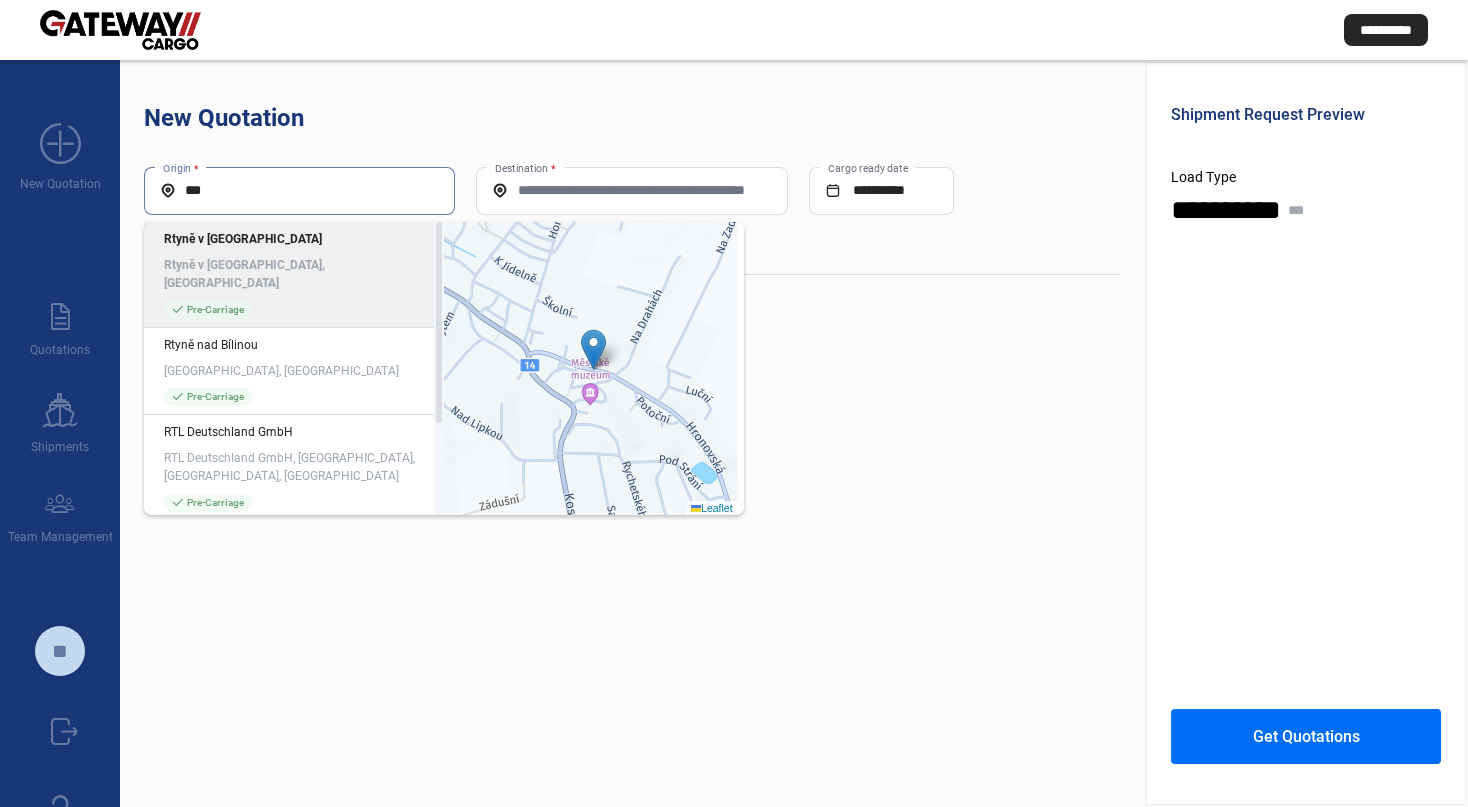 click on "***" at bounding box center [299, 190] 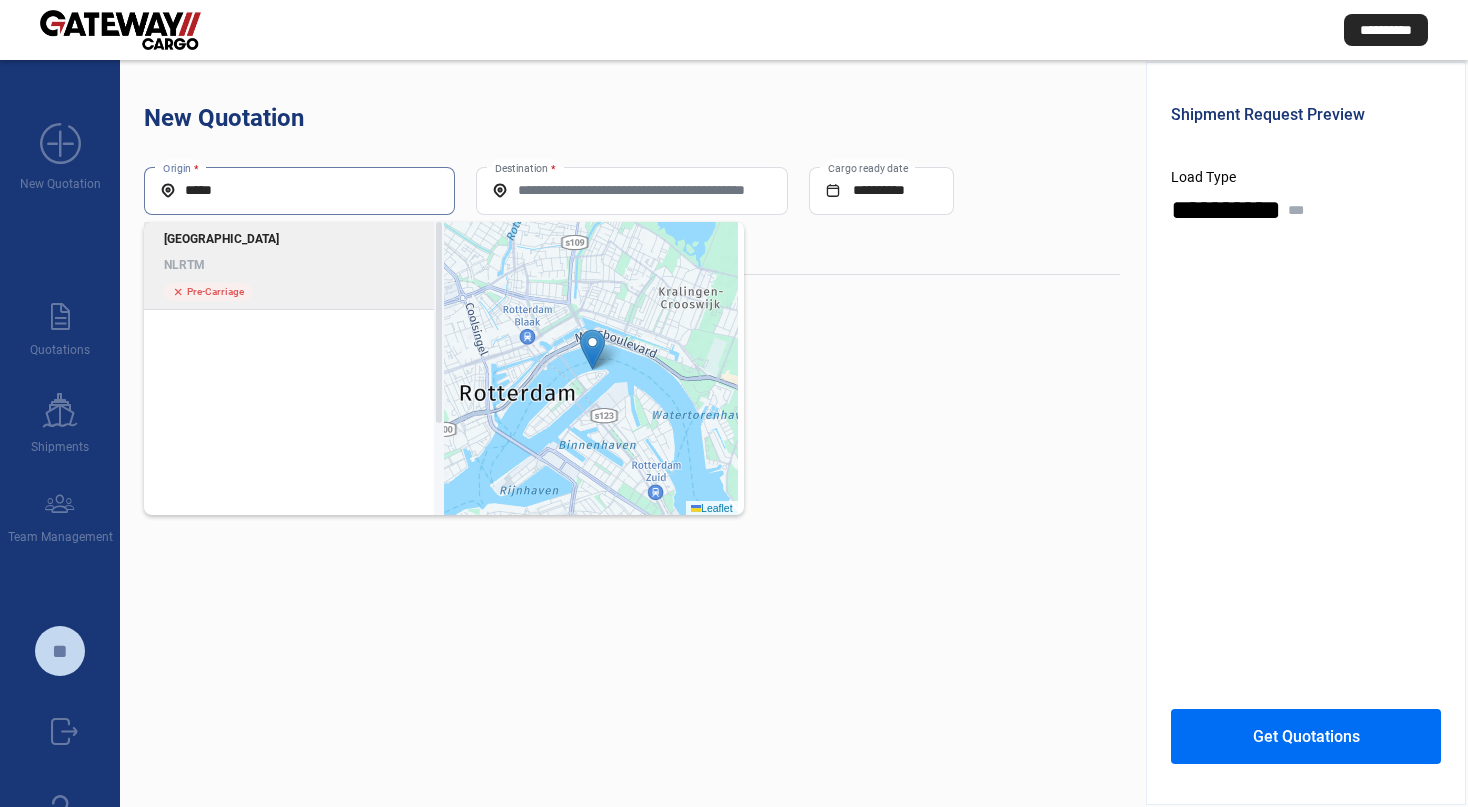 type on "*****" 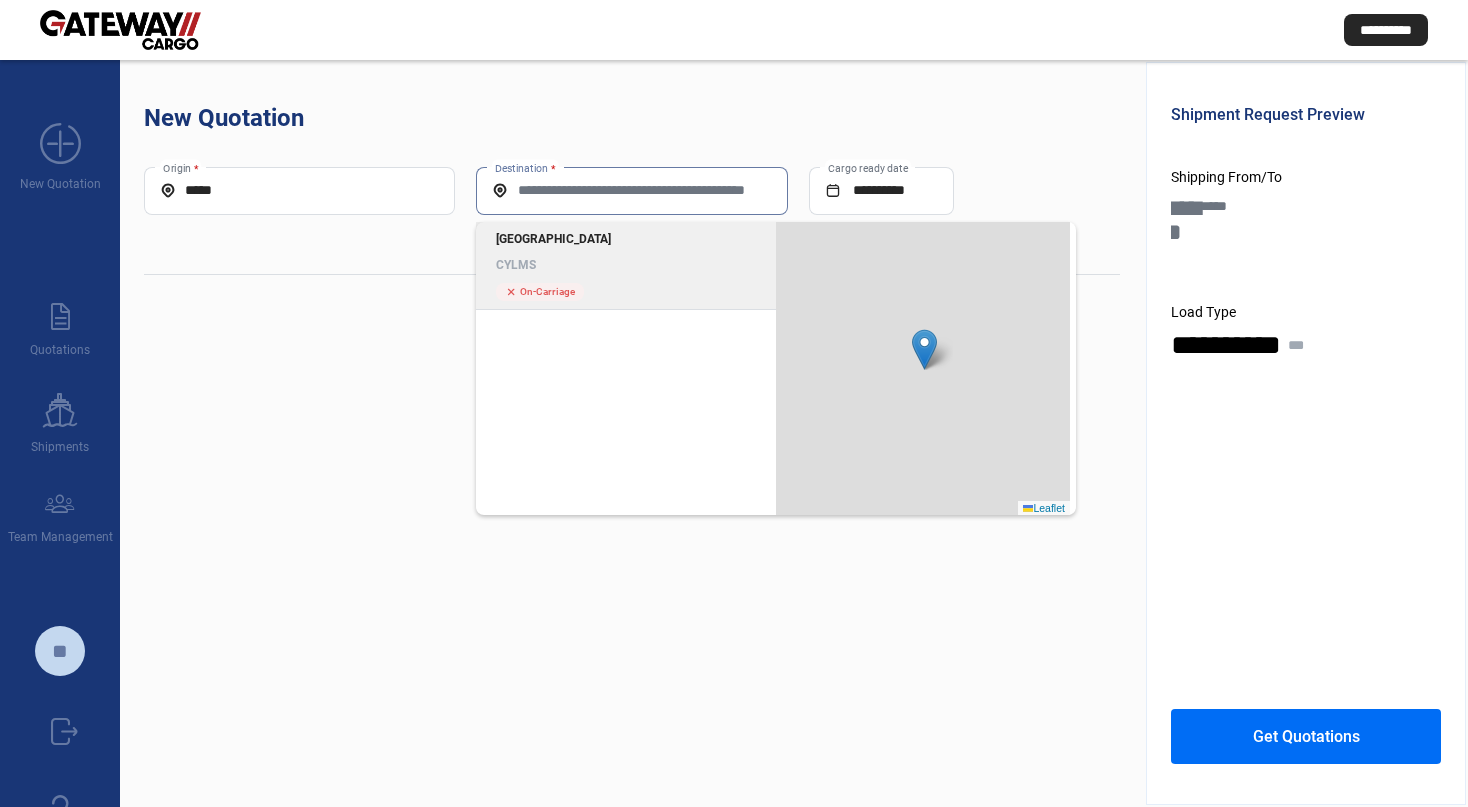 click on "Destination *" at bounding box center (631, 190) 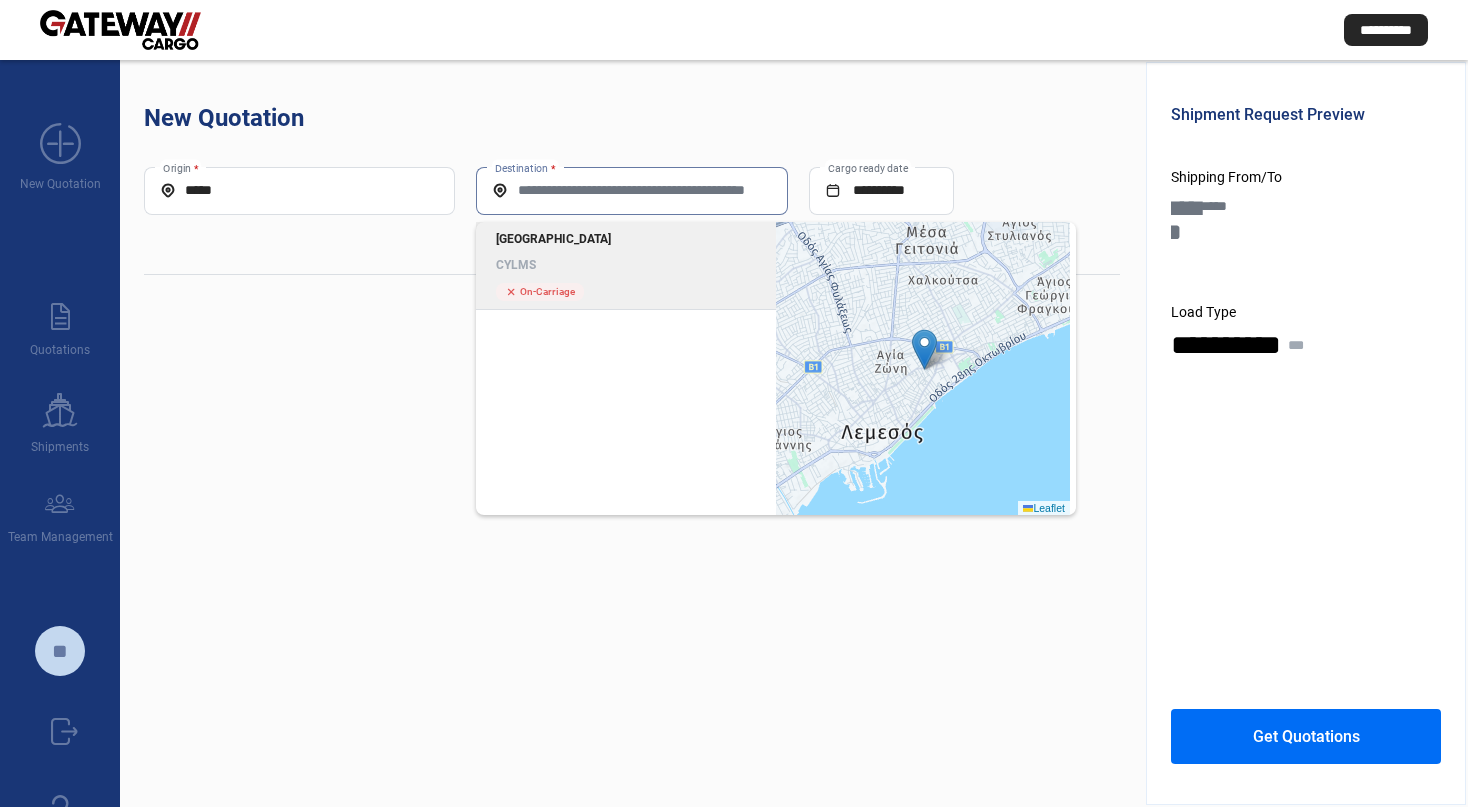 click on "Limassol CYLMS" 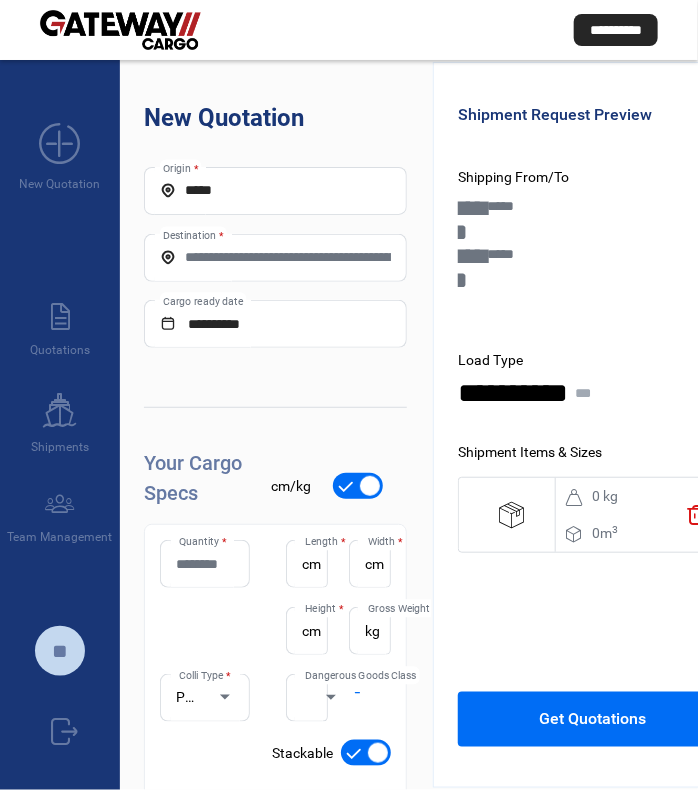 scroll, scrollTop: 101, scrollLeft: 0, axis: vertical 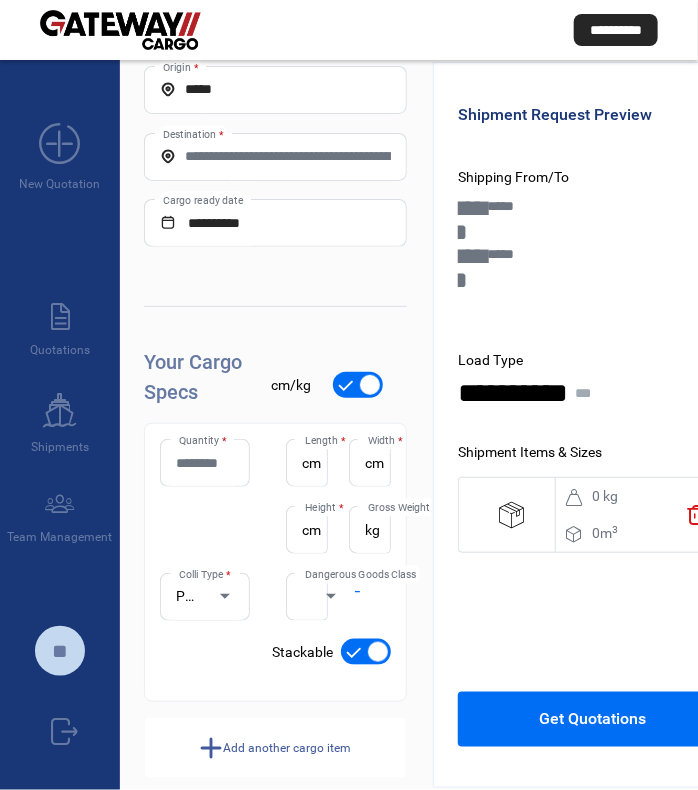 click on "Quantity *" at bounding box center [205, 463] 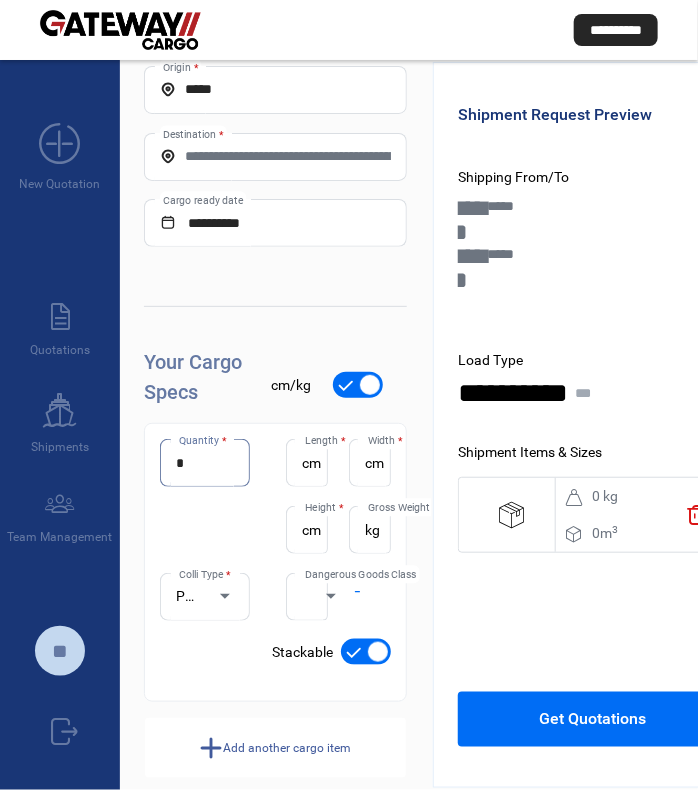 type on "*" 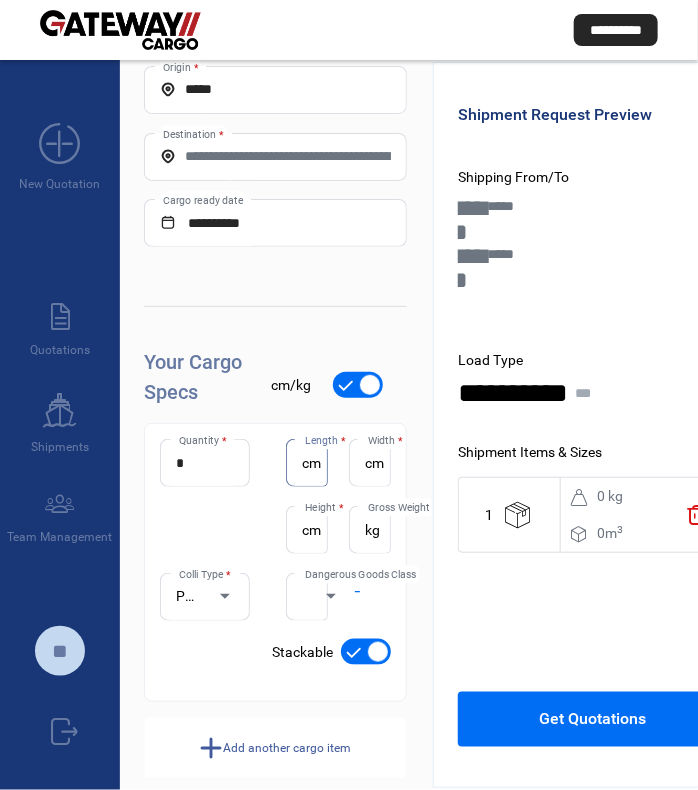 scroll, scrollTop: 0, scrollLeft: 23, axis: horizontal 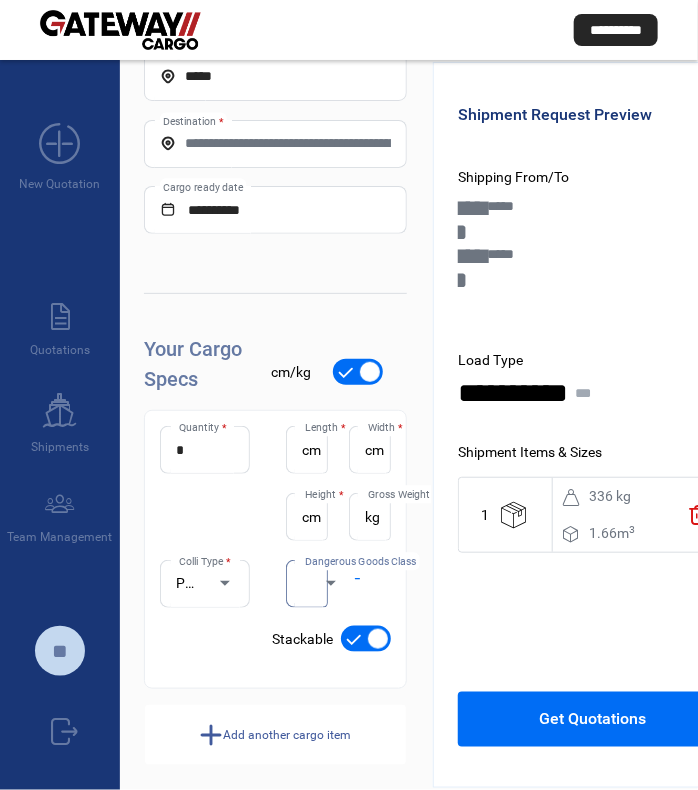 click on "Add another cargo item" 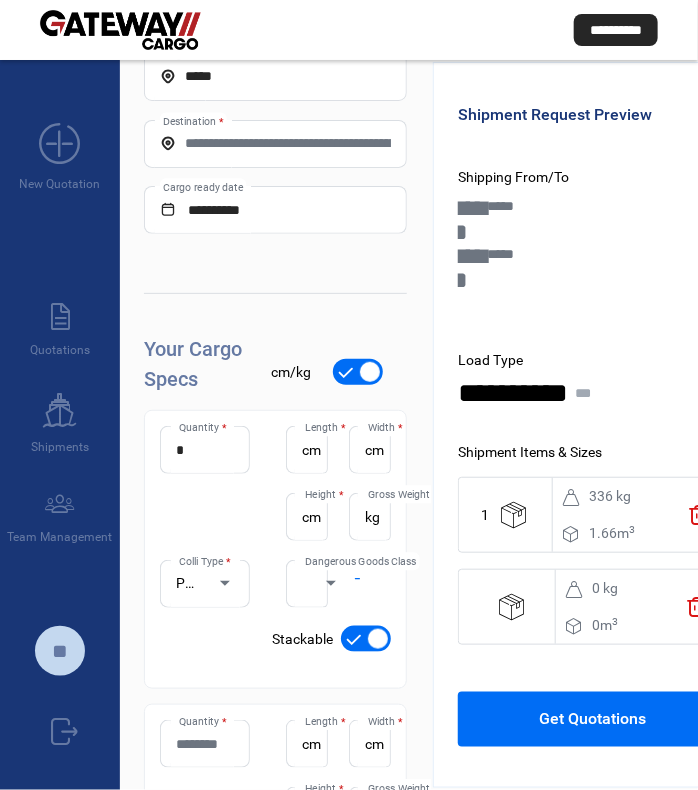 scroll, scrollTop: 406, scrollLeft: 0, axis: vertical 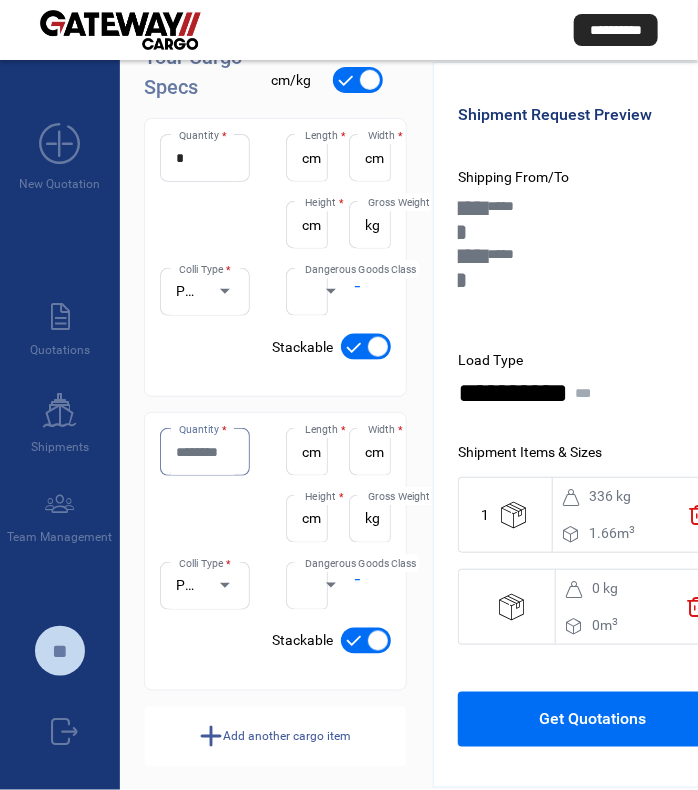 click on "Quantity *" at bounding box center (205, 452) 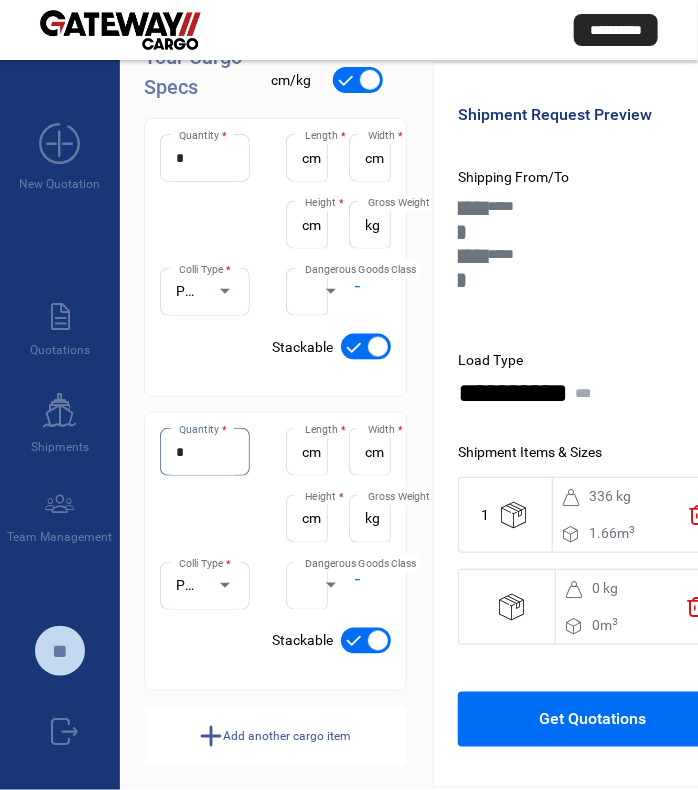 type on "*" 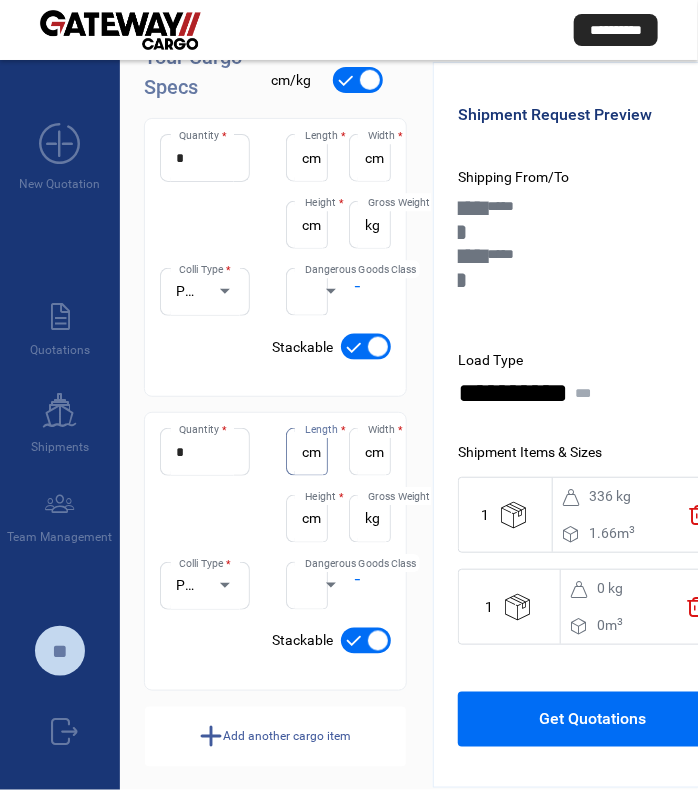 scroll, scrollTop: 0, scrollLeft: 23, axis: horizontal 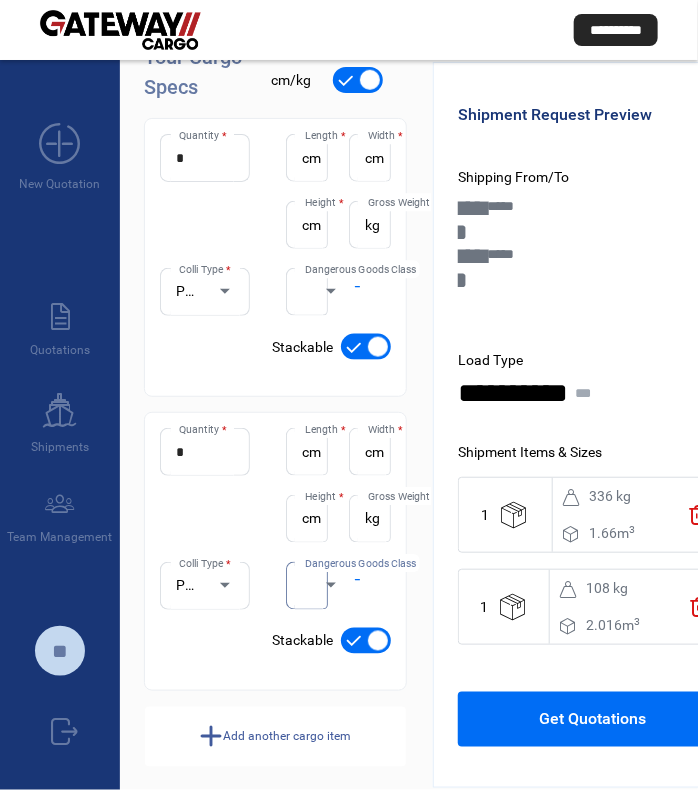 click on "Add another cargo item" 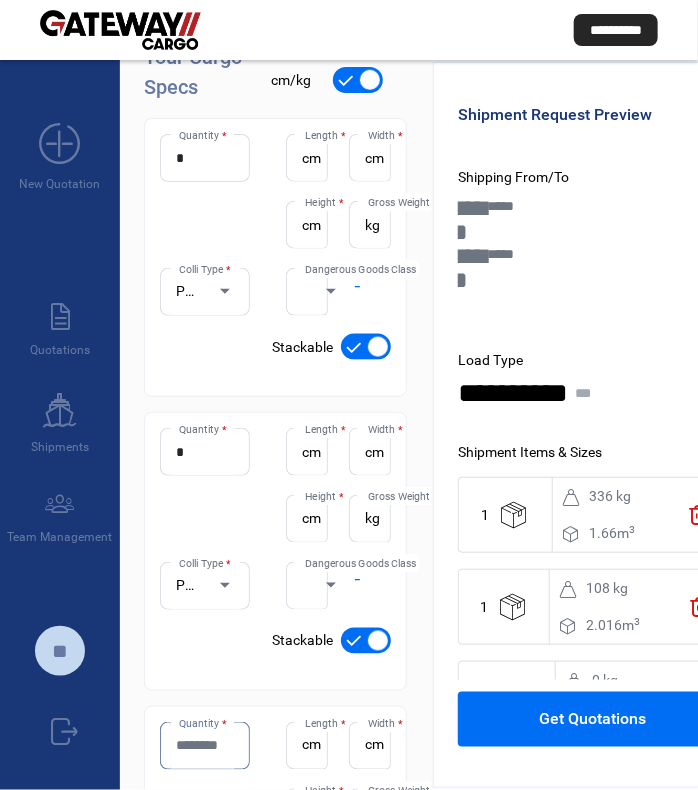 click on "Quantity *" at bounding box center [205, 745] 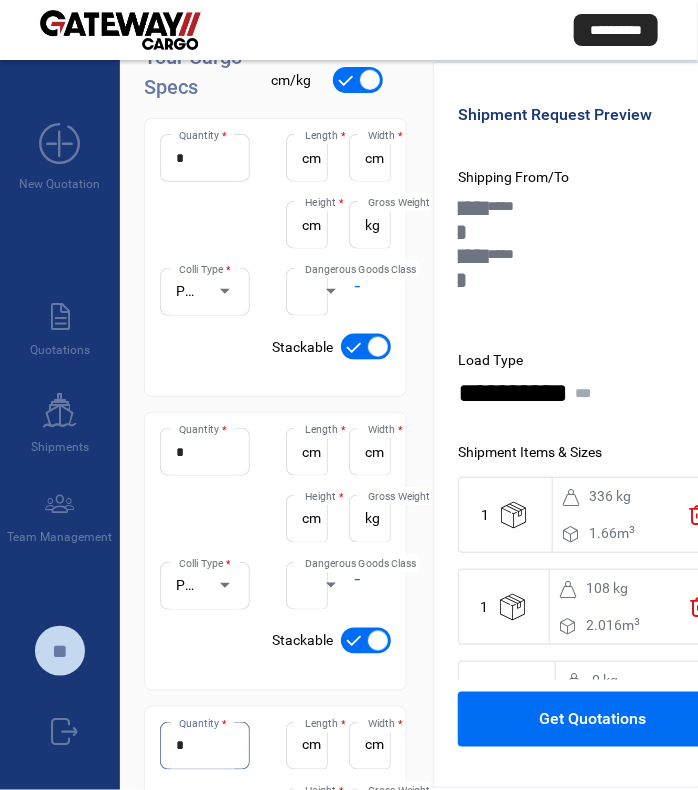 type on "*" 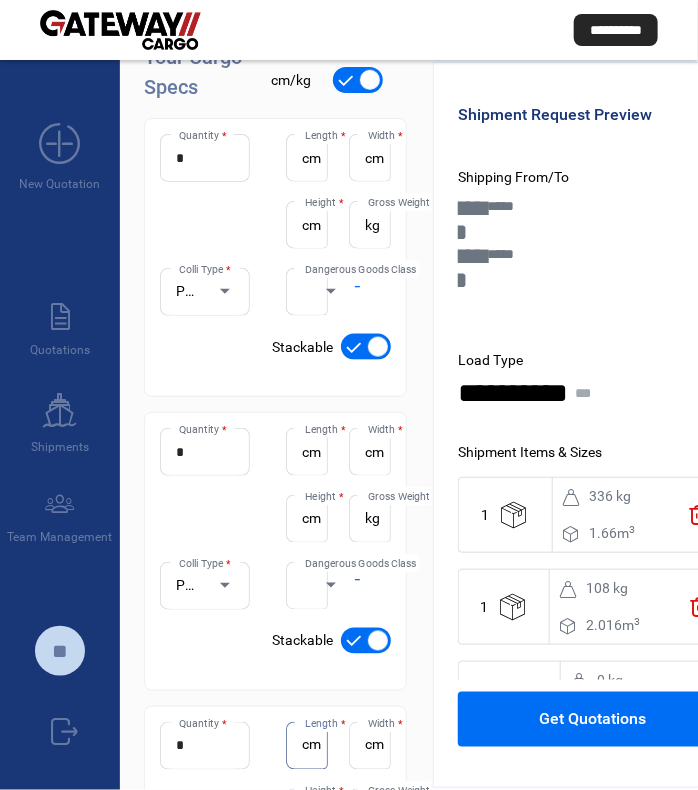 scroll, scrollTop: 0, scrollLeft: 23, axis: horizontal 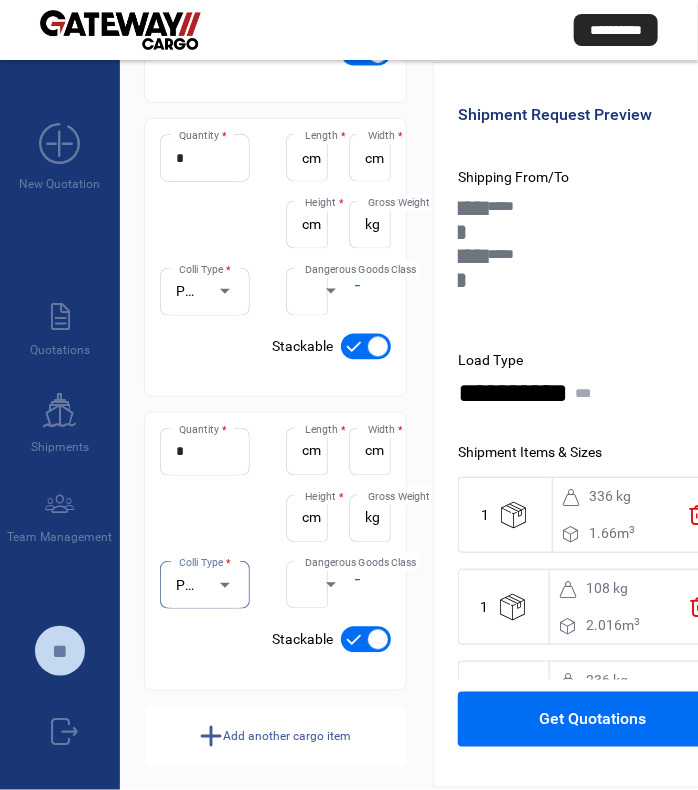 click on "Add another cargo item" 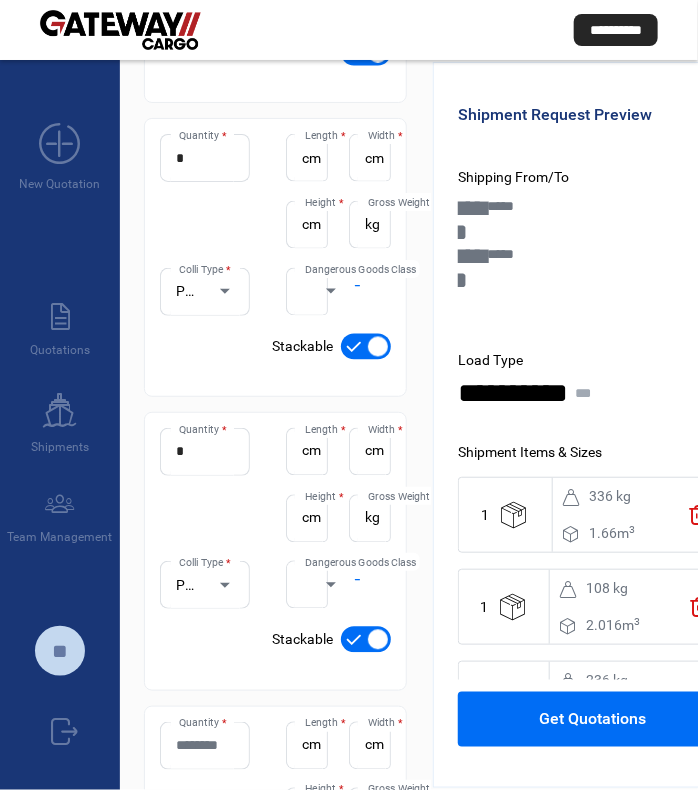 click on "Quantity *" 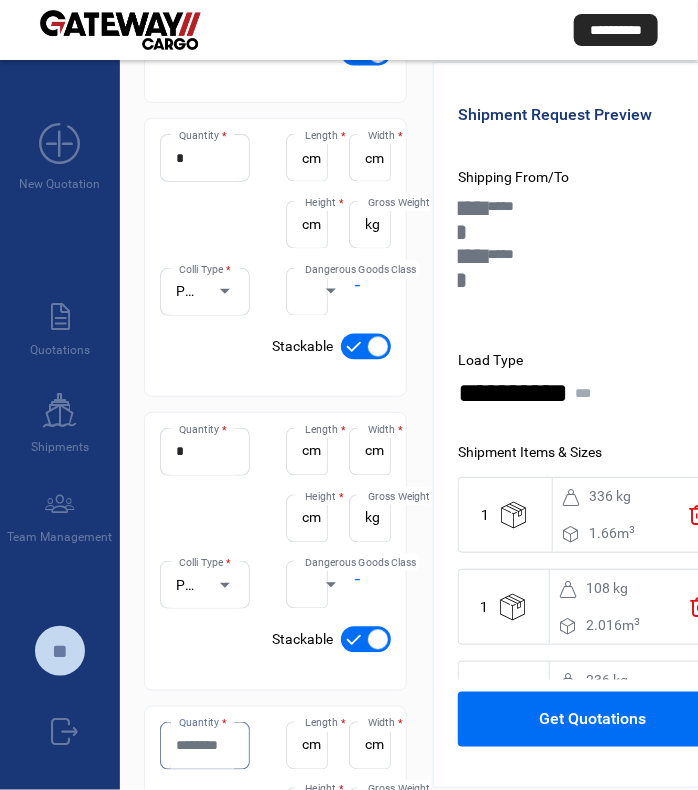 click on "Quantity *" at bounding box center (205, 745) 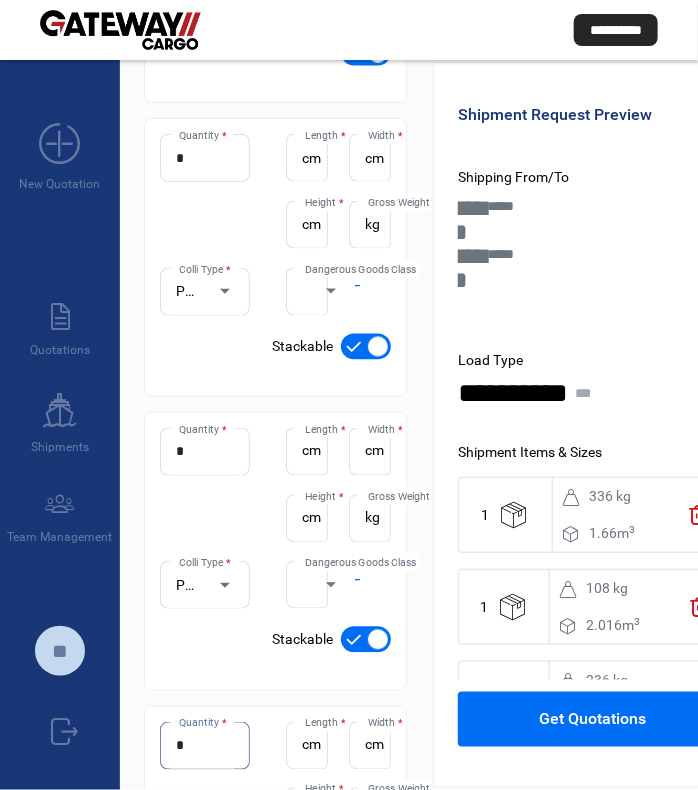 type on "*" 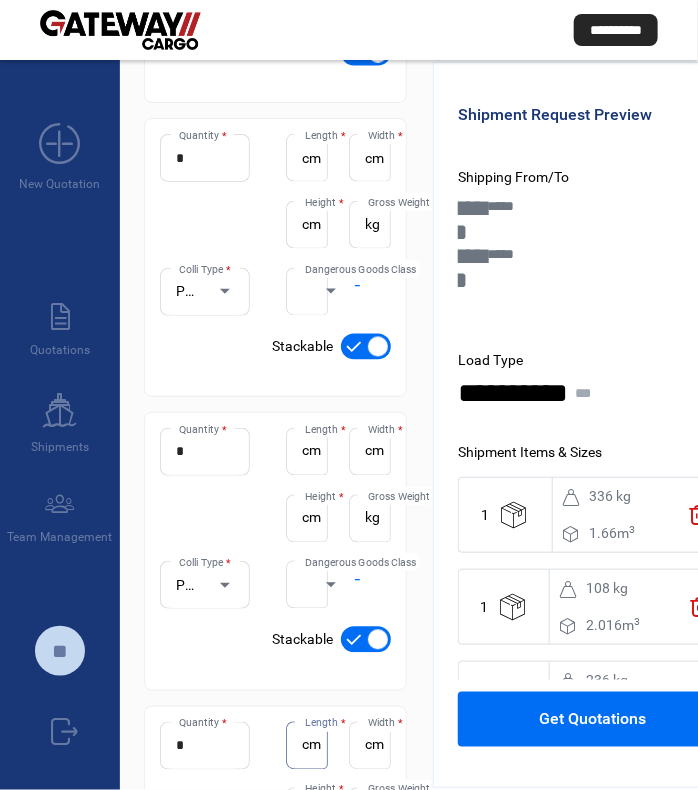 scroll, scrollTop: 0, scrollLeft: 23, axis: horizontal 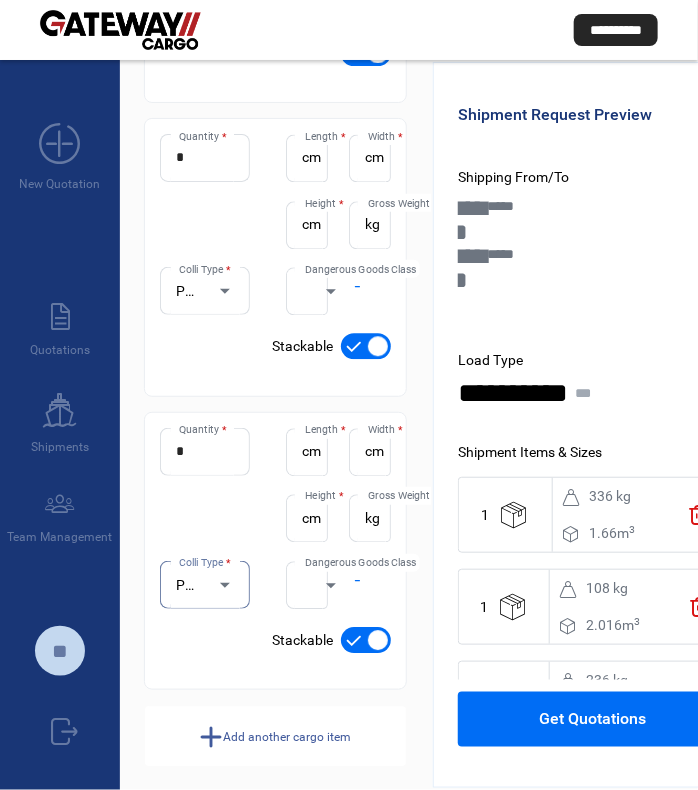 click on "Add another cargo item" 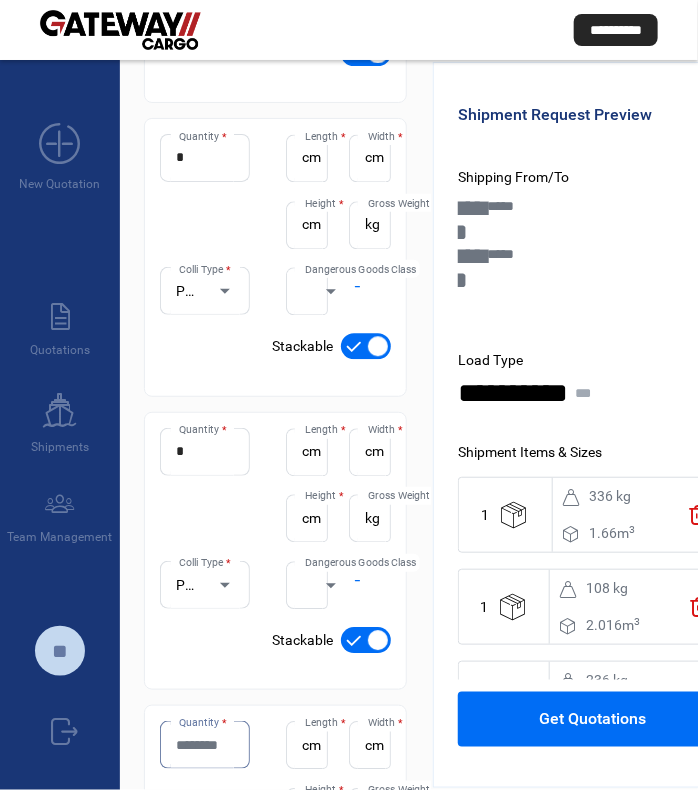 click on "Quantity *" at bounding box center [205, 745] 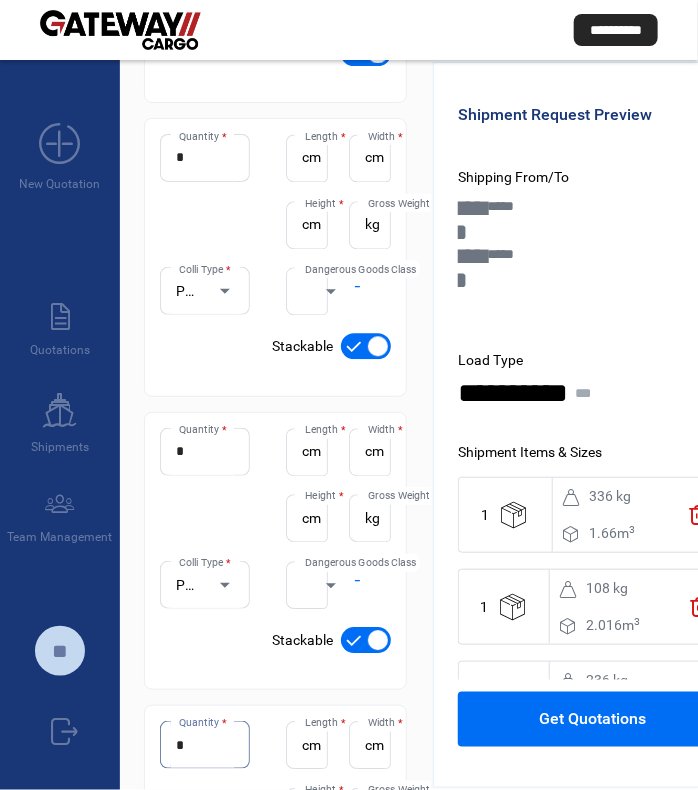 type on "*" 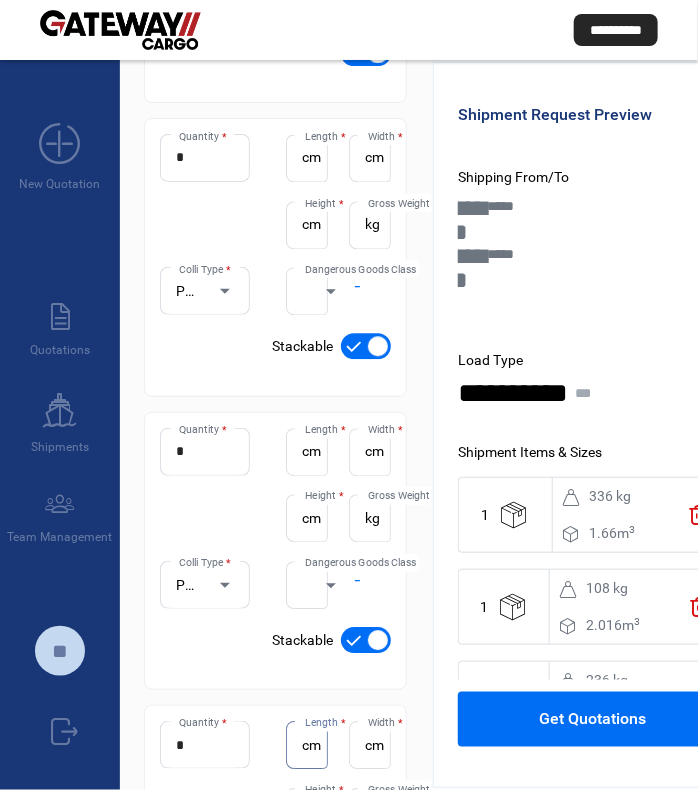 scroll, scrollTop: 0, scrollLeft: 23, axis: horizontal 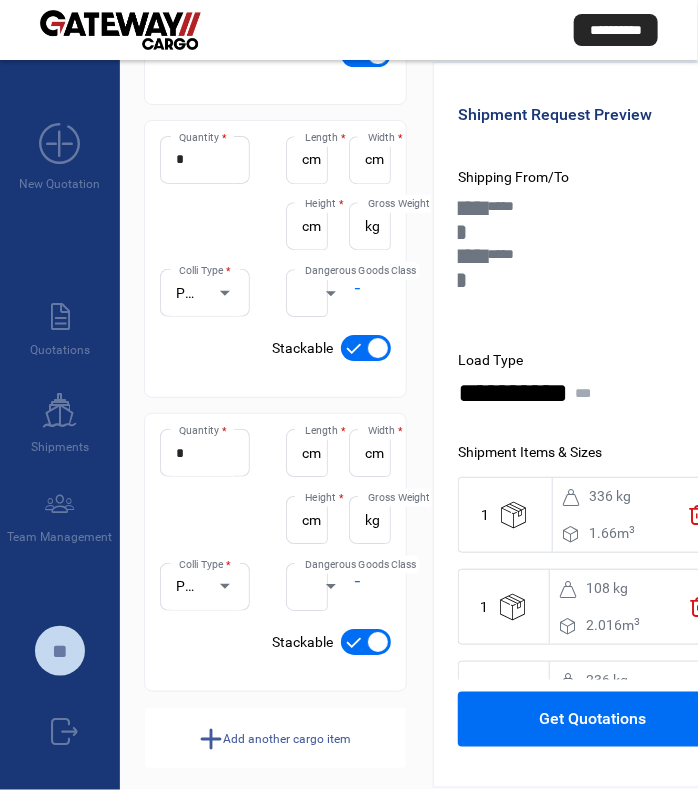 click on "Add another cargo item" 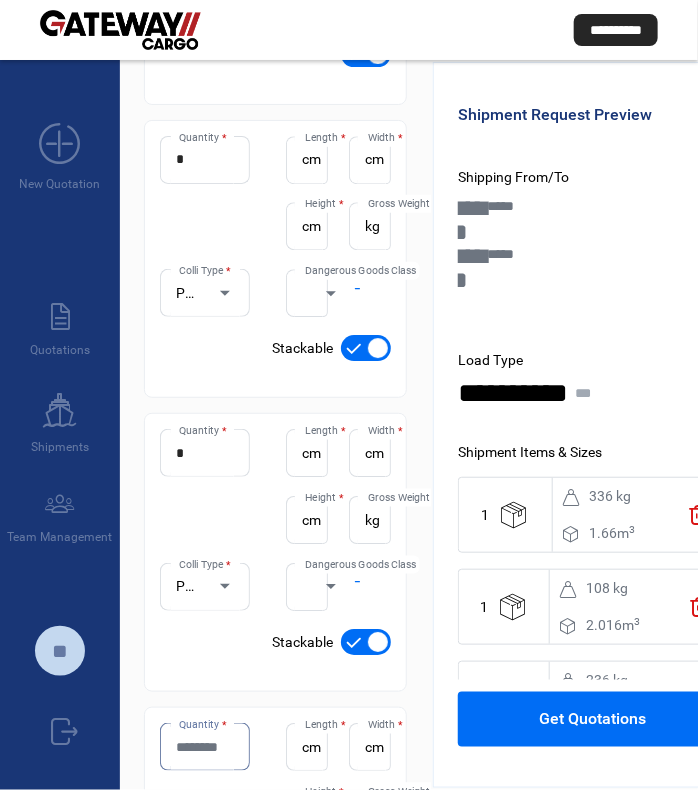 click on "Quantity *" at bounding box center (205, 747) 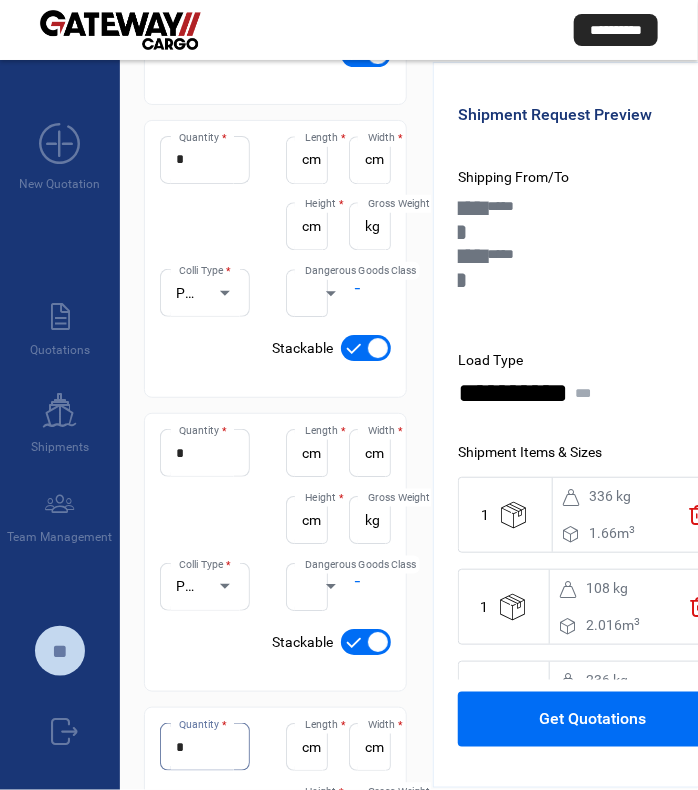 type on "*" 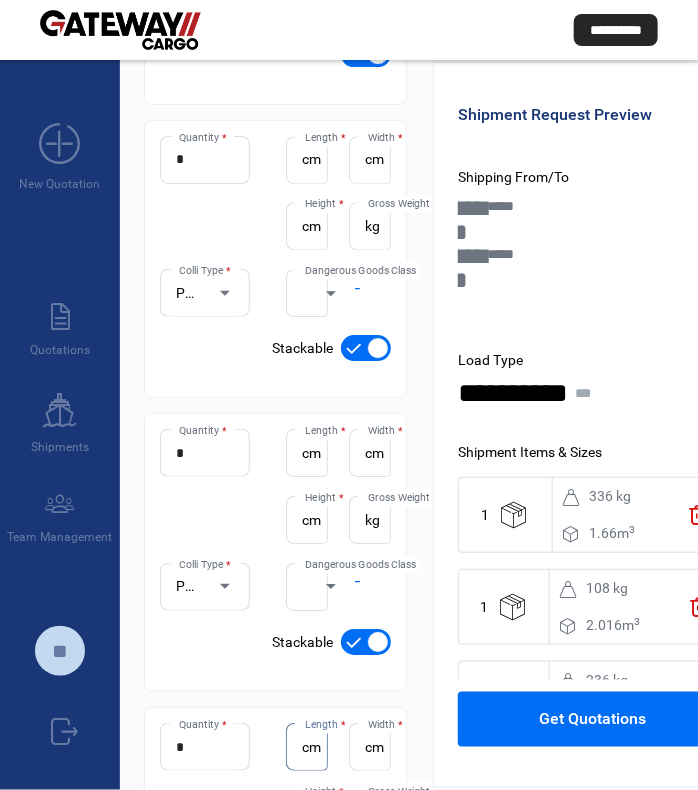 scroll, scrollTop: 0, scrollLeft: 23, axis: horizontal 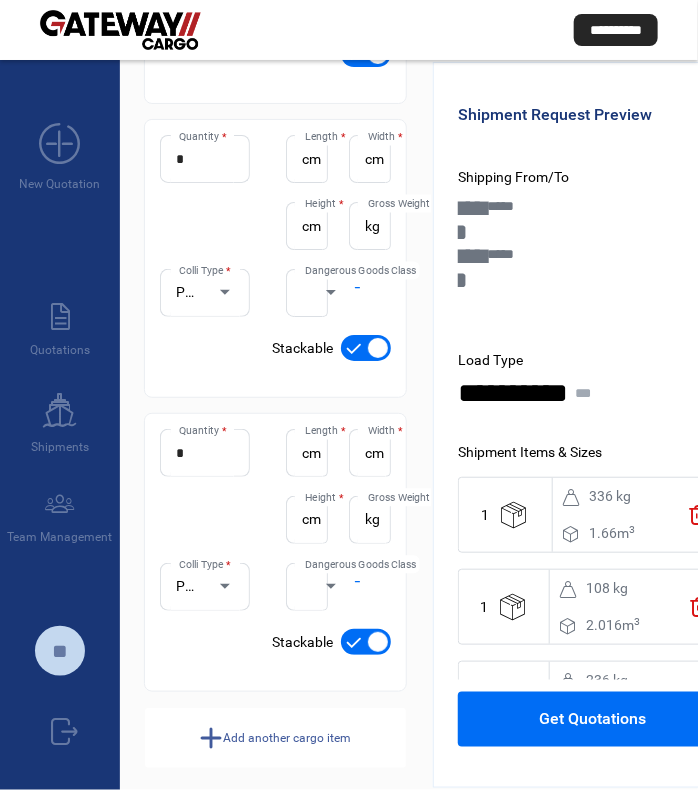 click on "Add another cargo item" 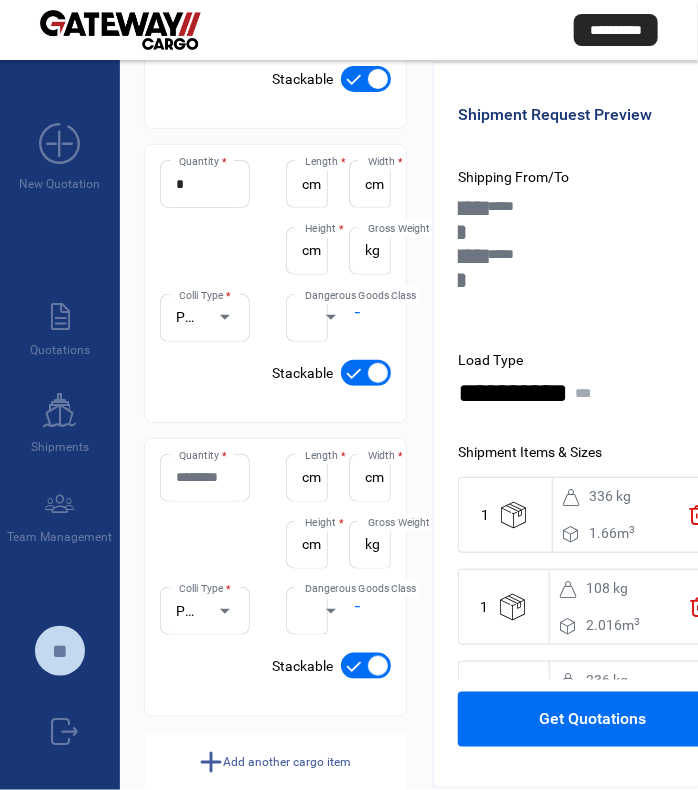 scroll, scrollTop: 1874, scrollLeft: 0, axis: vertical 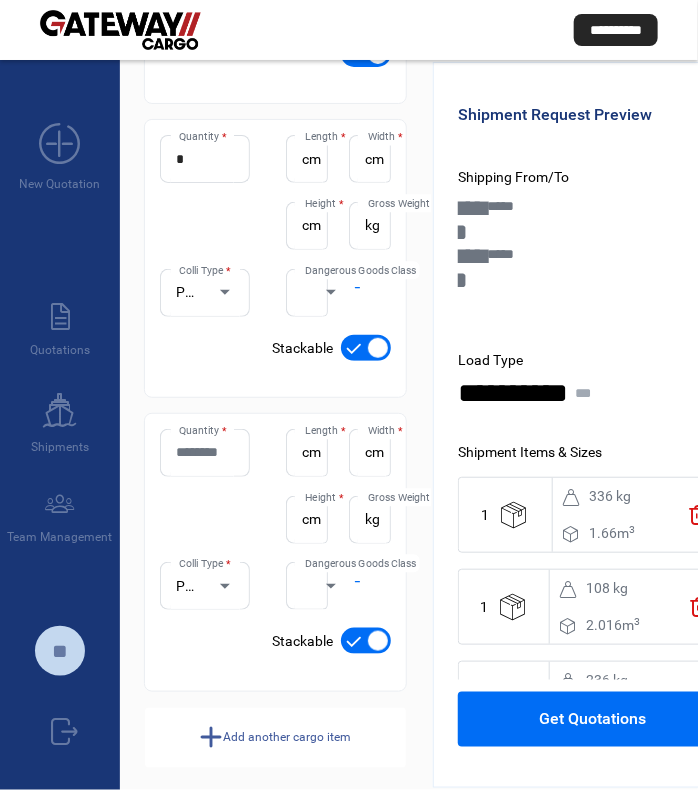 click on "Quantity *" at bounding box center (205, 452) 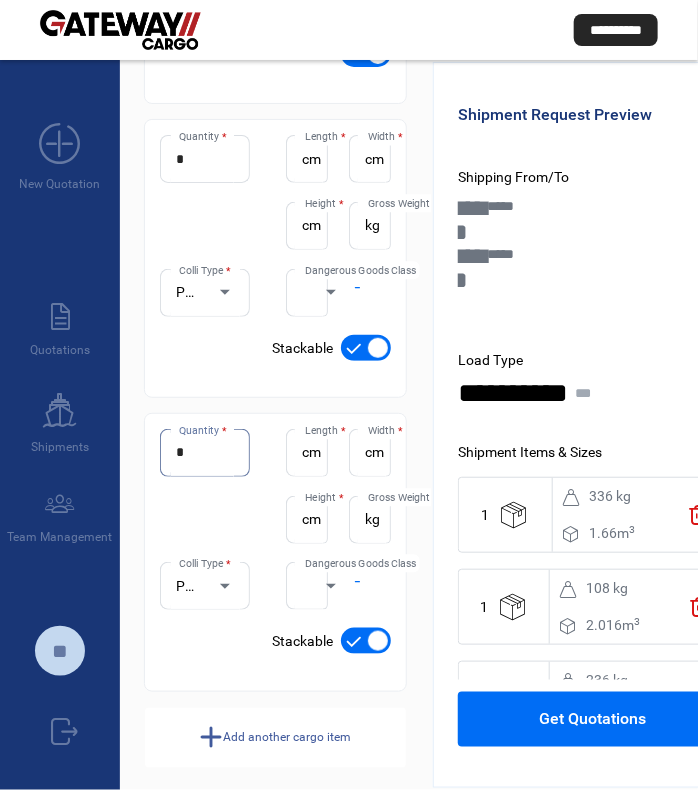 type on "*" 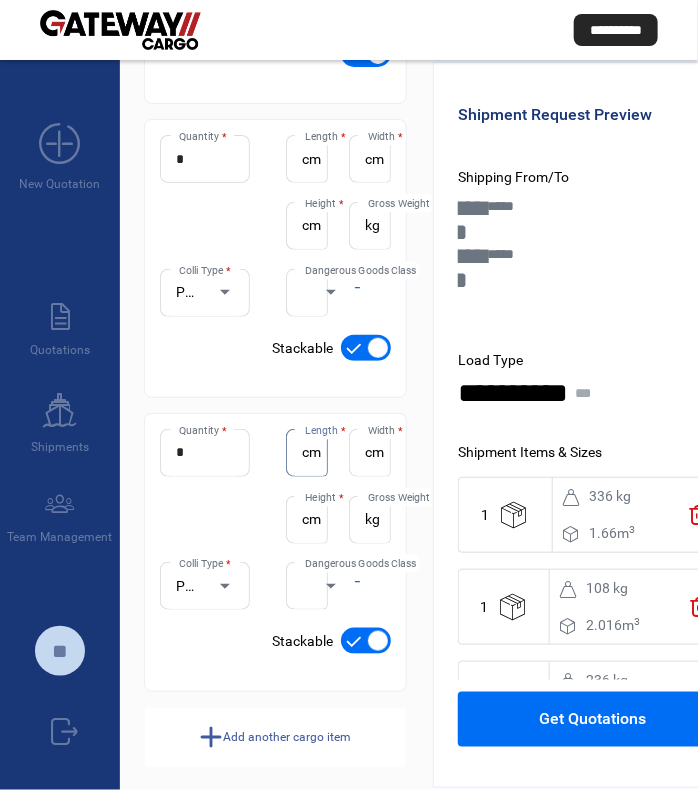 scroll, scrollTop: 0, scrollLeft: 23, axis: horizontal 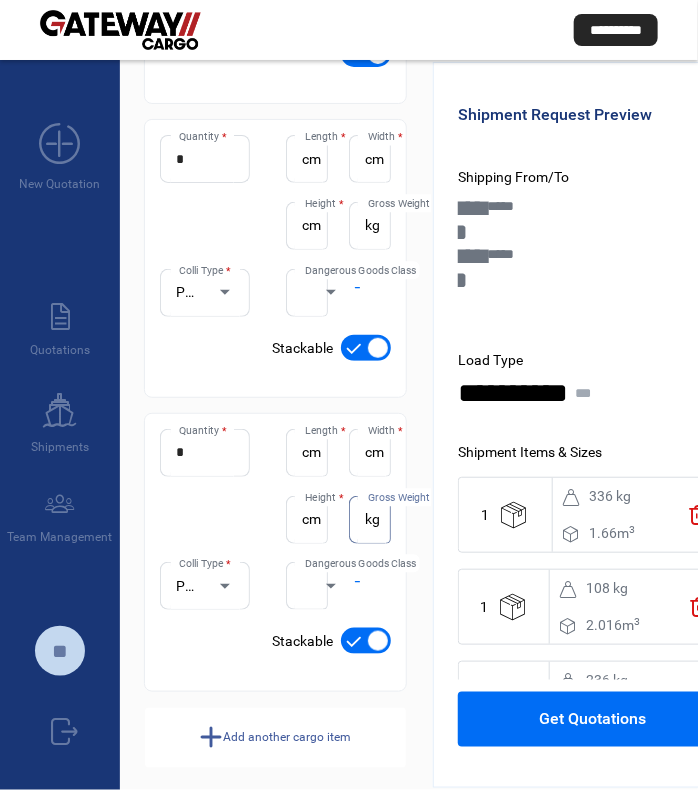 click on "Add another cargo item" 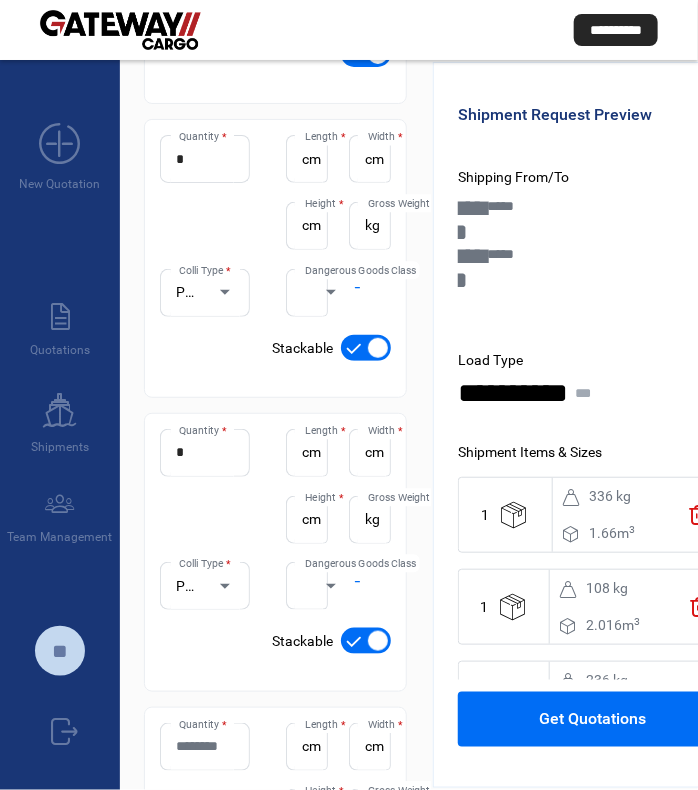 click on "Quantity *" at bounding box center (205, 746) 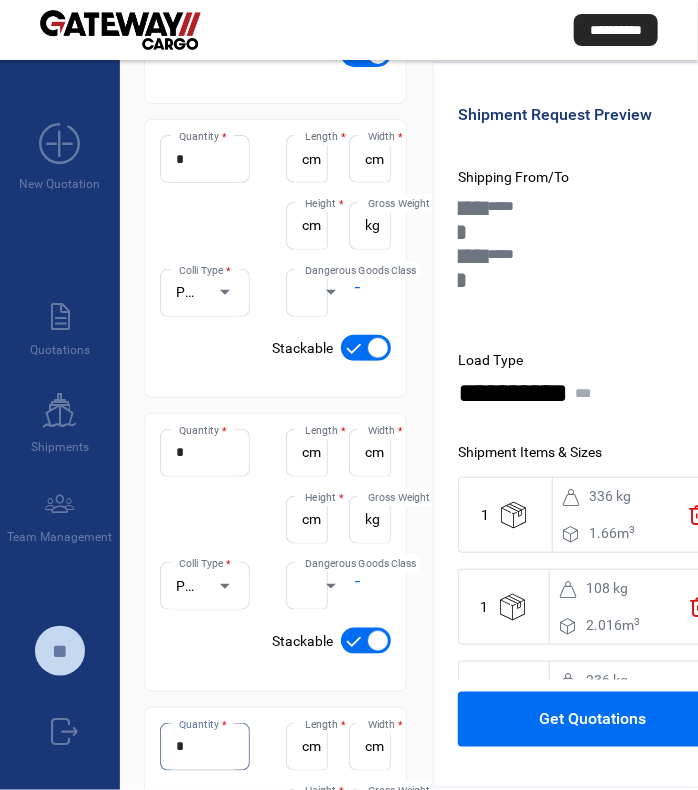 type on "*" 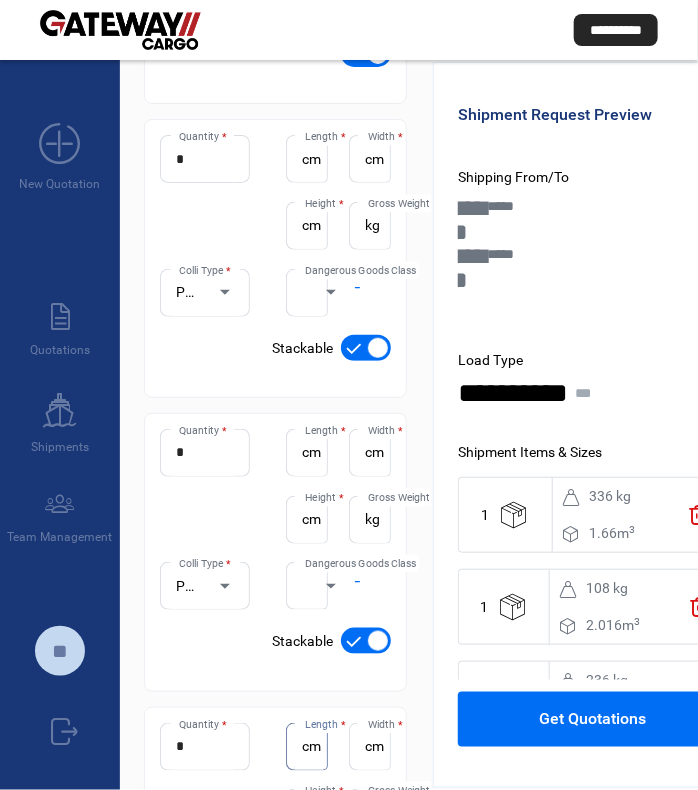 scroll, scrollTop: 0, scrollLeft: 23, axis: horizontal 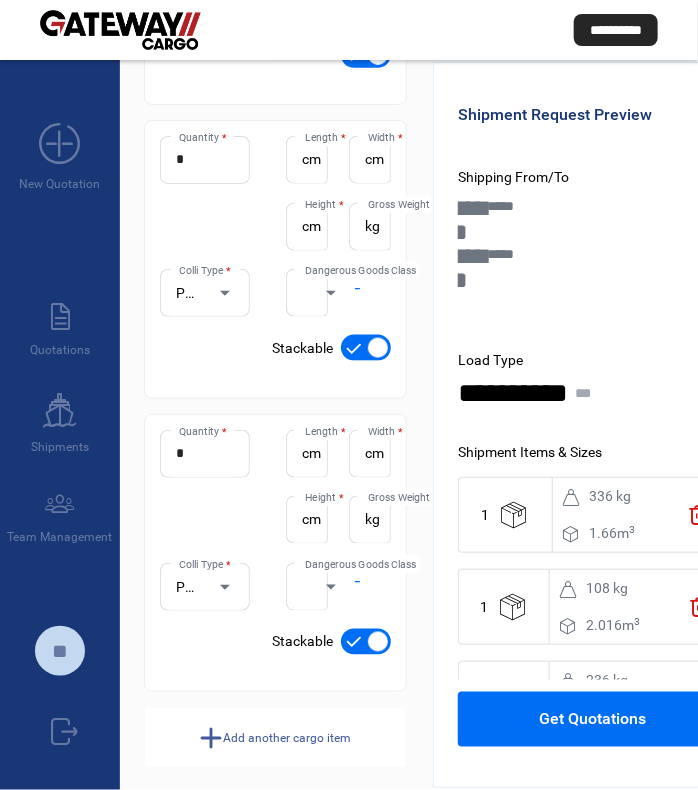 click on "Add another cargo item" 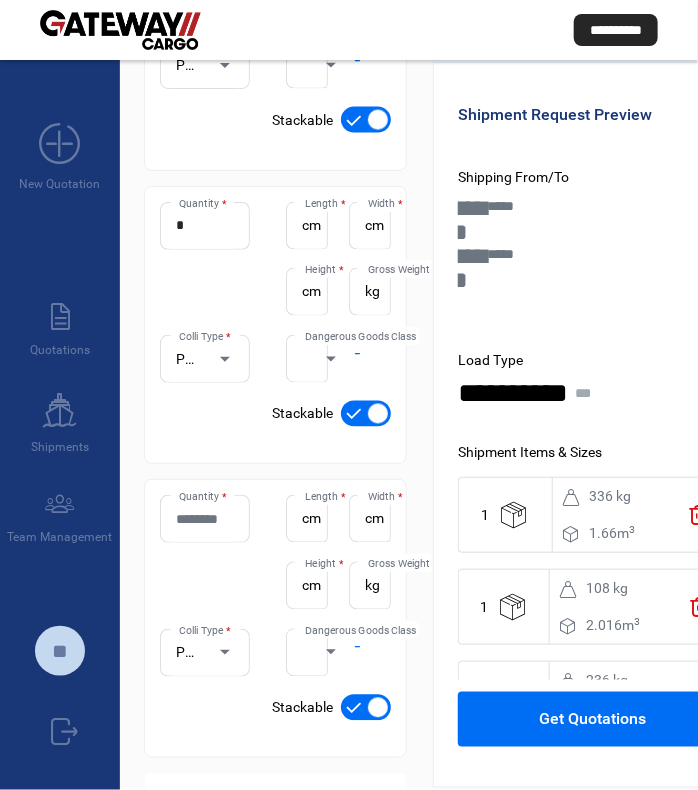 scroll, scrollTop: 2460, scrollLeft: 0, axis: vertical 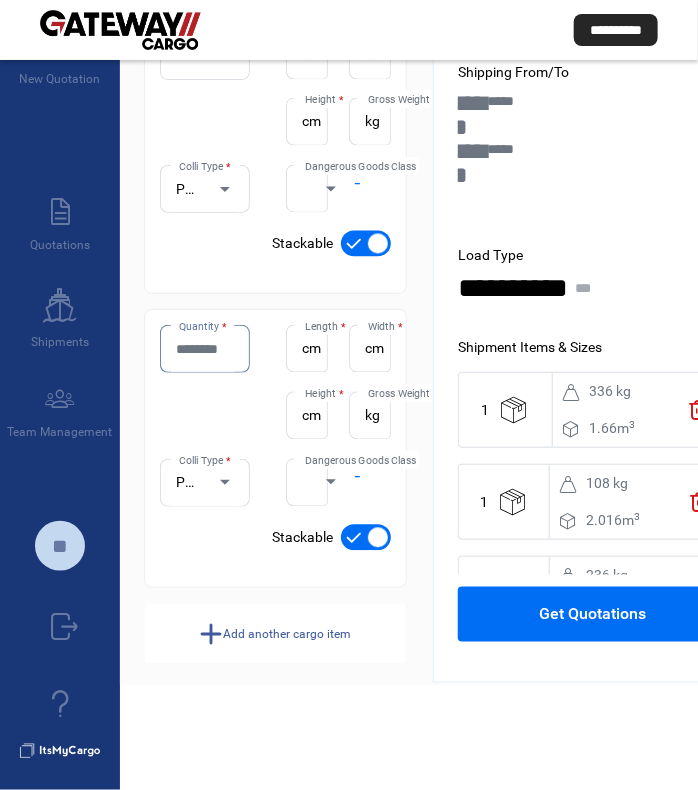 click on "Quantity *" at bounding box center (205, 349) 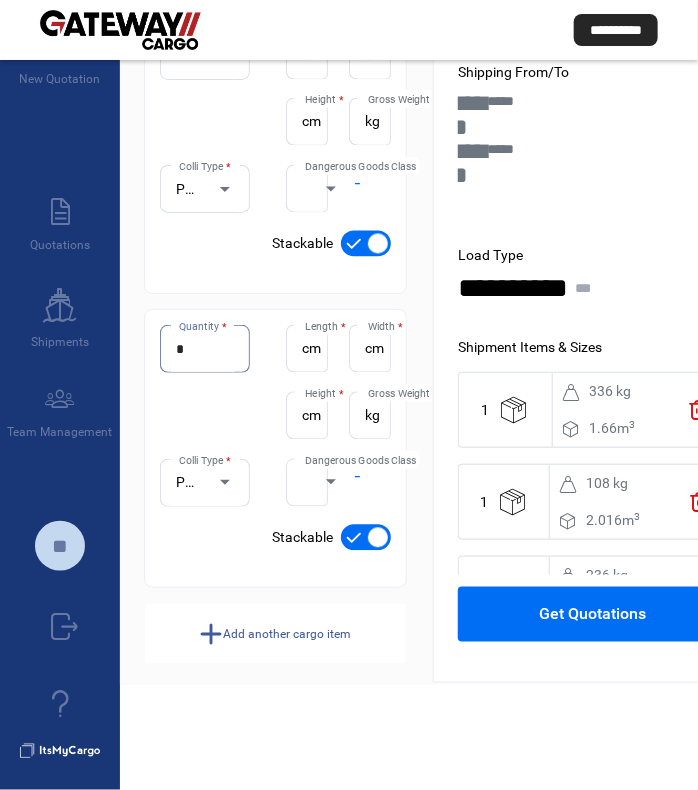 type on "*" 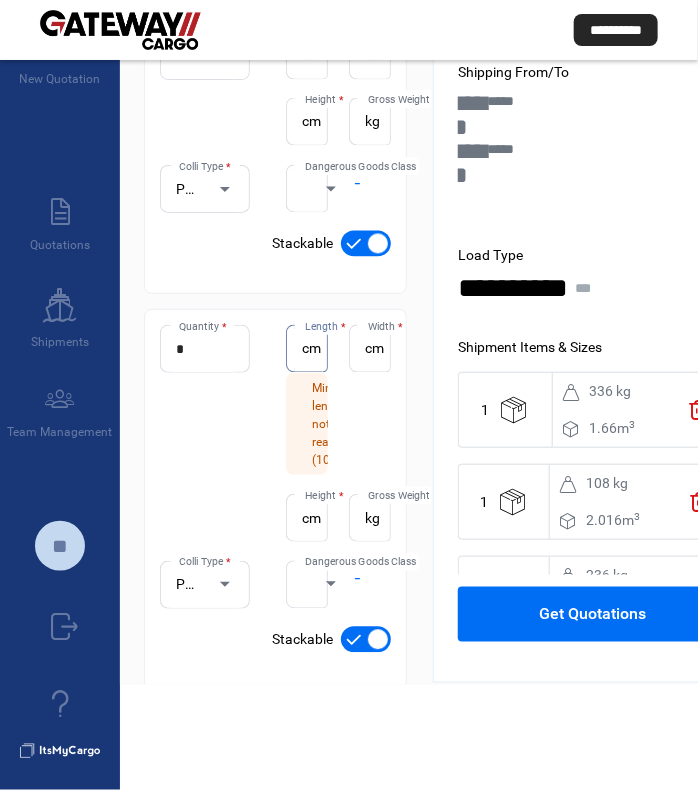 scroll, scrollTop: 0, scrollLeft: 23, axis: horizontal 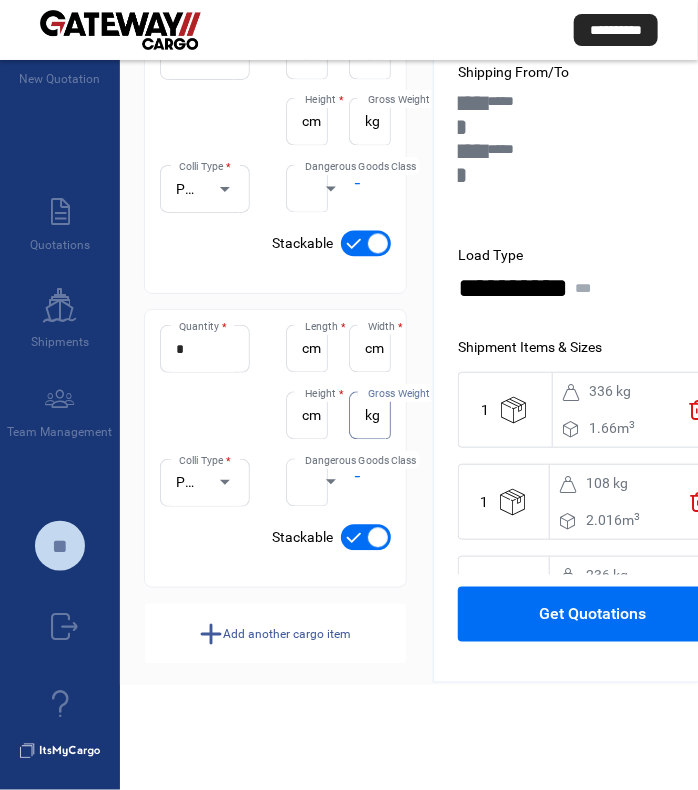 click on "Add another cargo item" 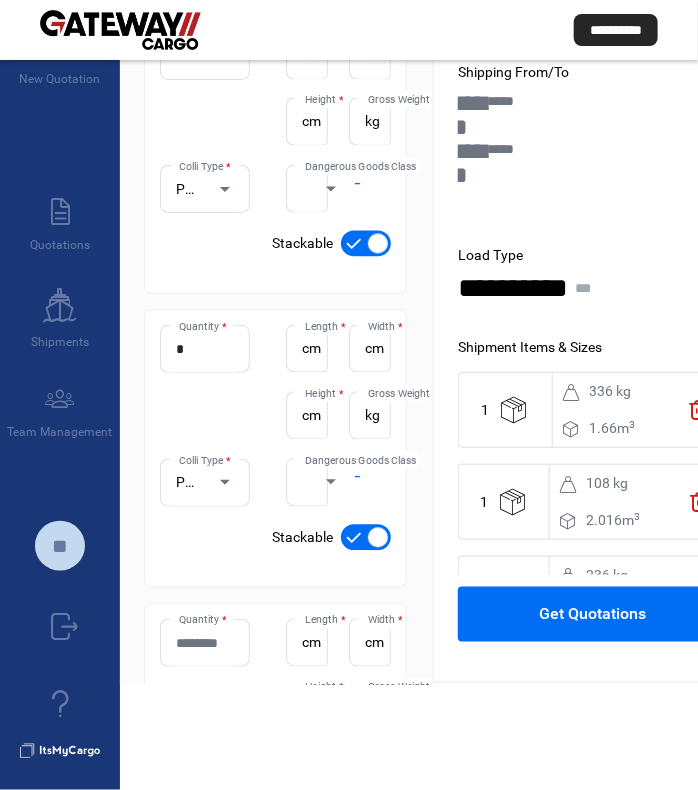 click on "Quantity *" 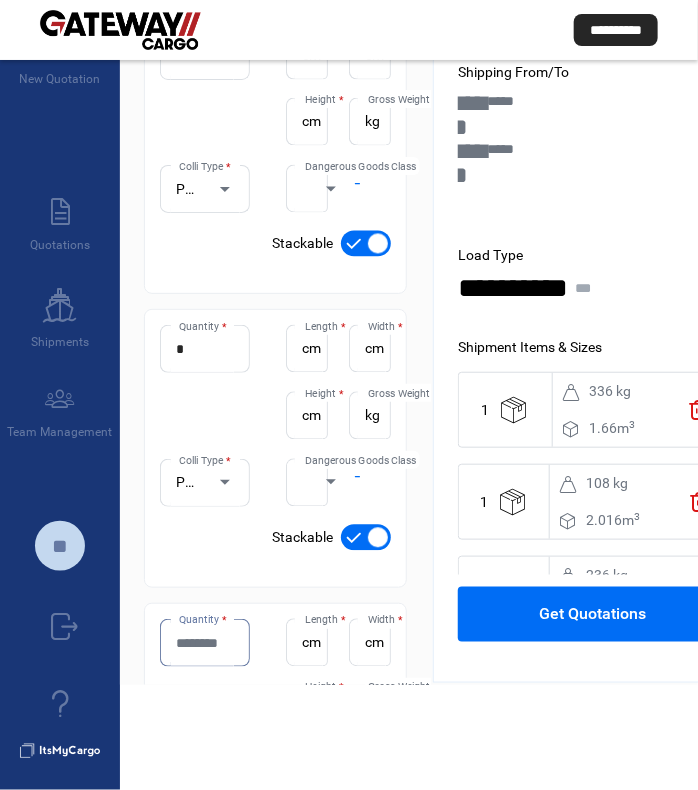 click on "Quantity *" at bounding box center [205, 643] 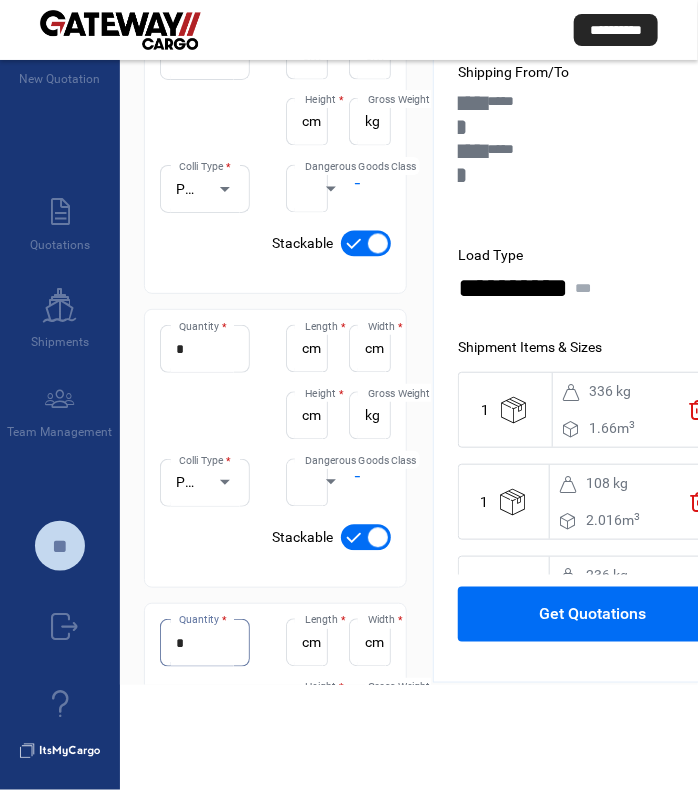 type on "*" 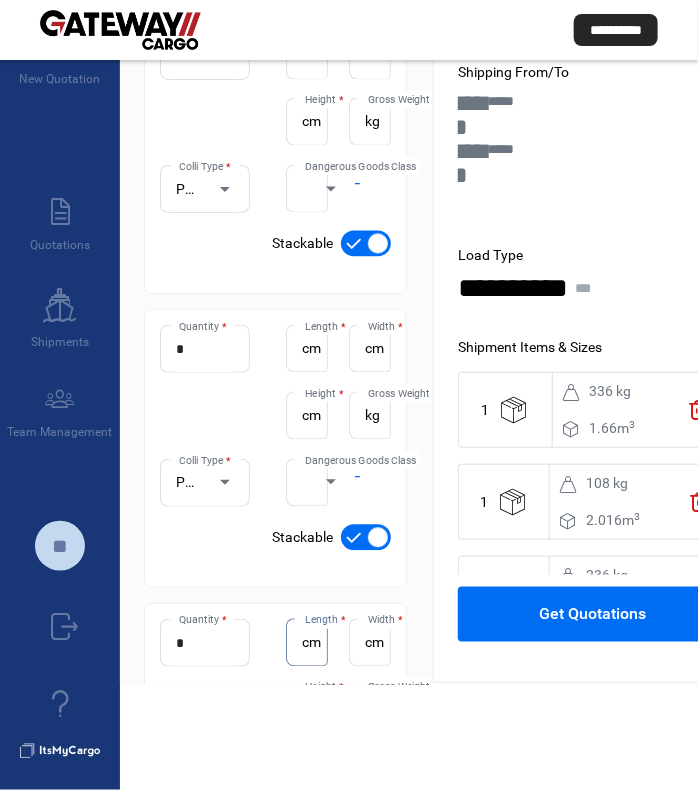 scroll, scrollTop: 0, scrollLeft: 23, axis: horizontal 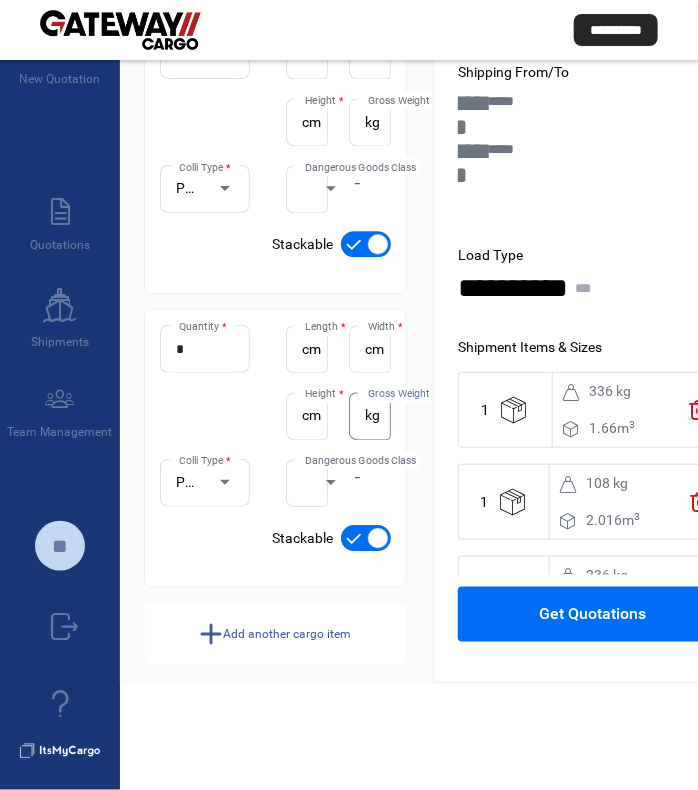 click on "Add another cargo item" 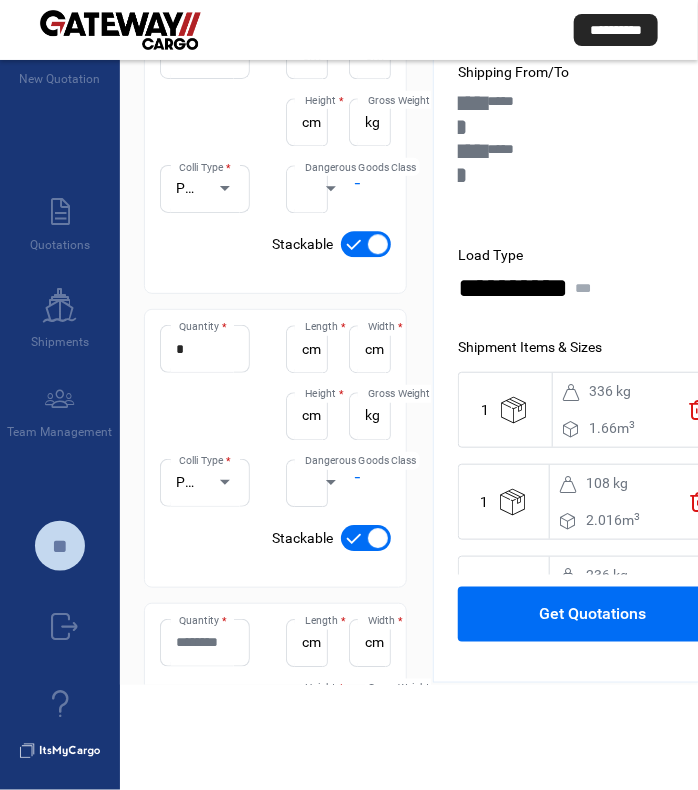 click on "Quantity *" at bounding box center (205, 642) 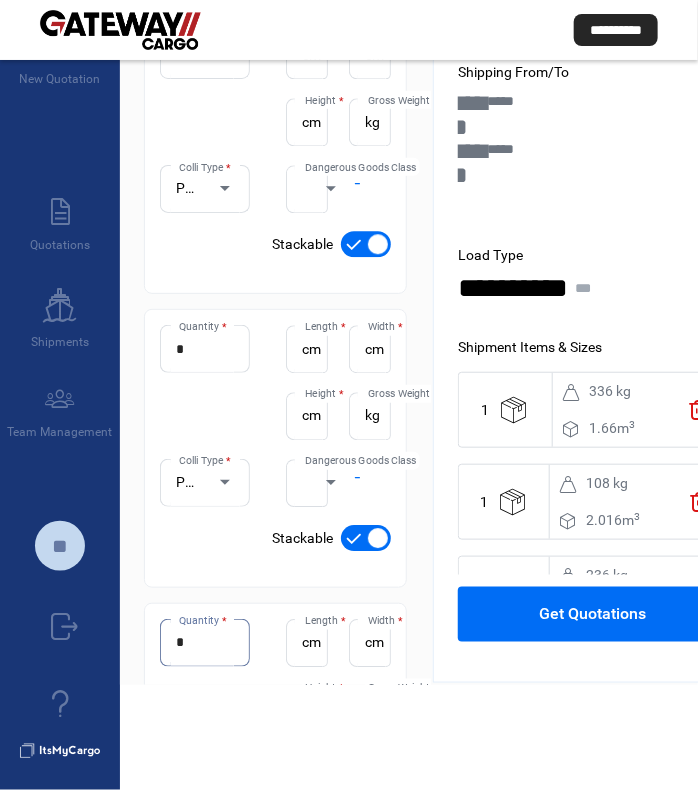 type on "*" 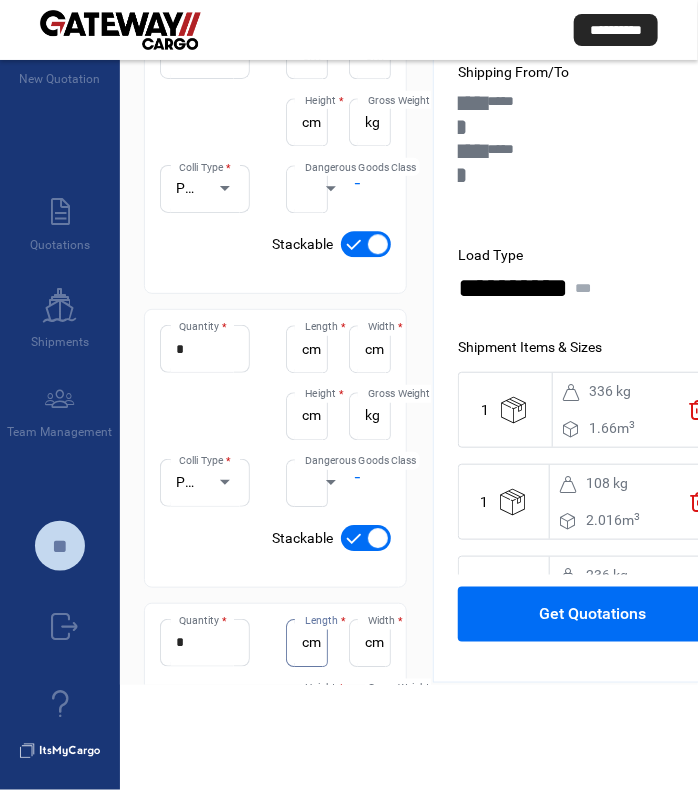 scroll, scrollTop: 0, scrollLeft: 23, axis: horizontal 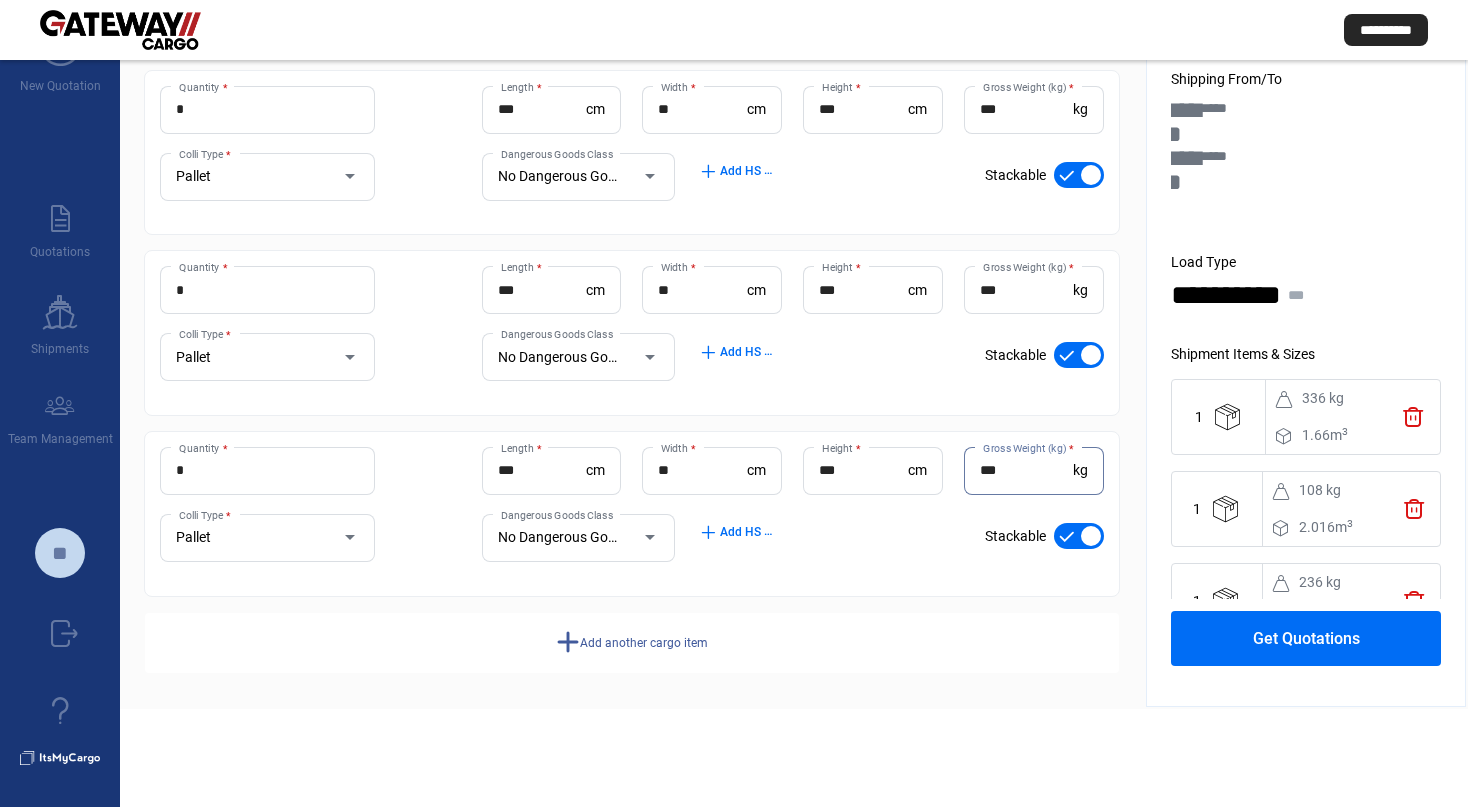 type on "***" 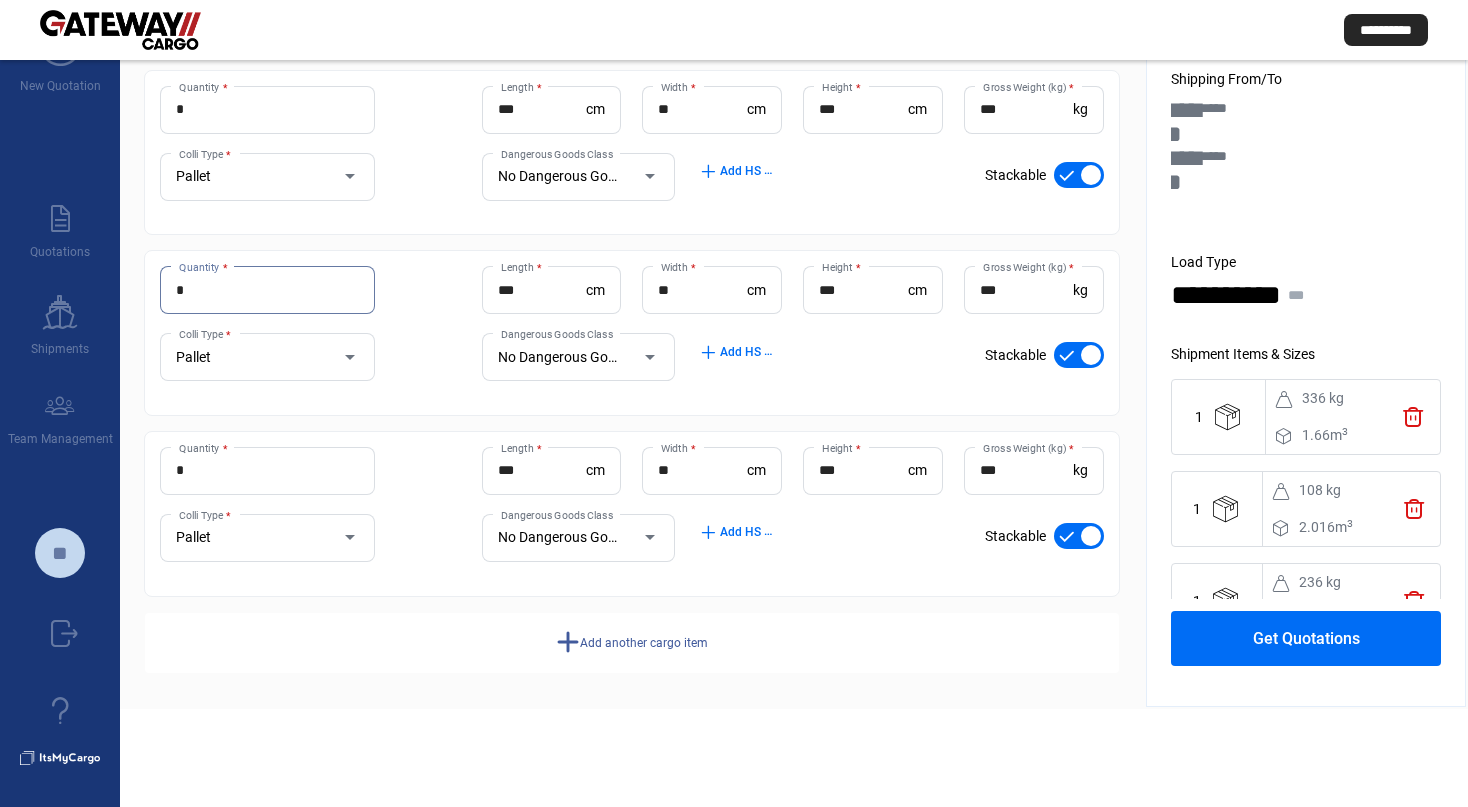 drag, startPoint x: 198, startPoint y: 290, endPoint x: 158, endPoint y: 292, distance: 40.04997 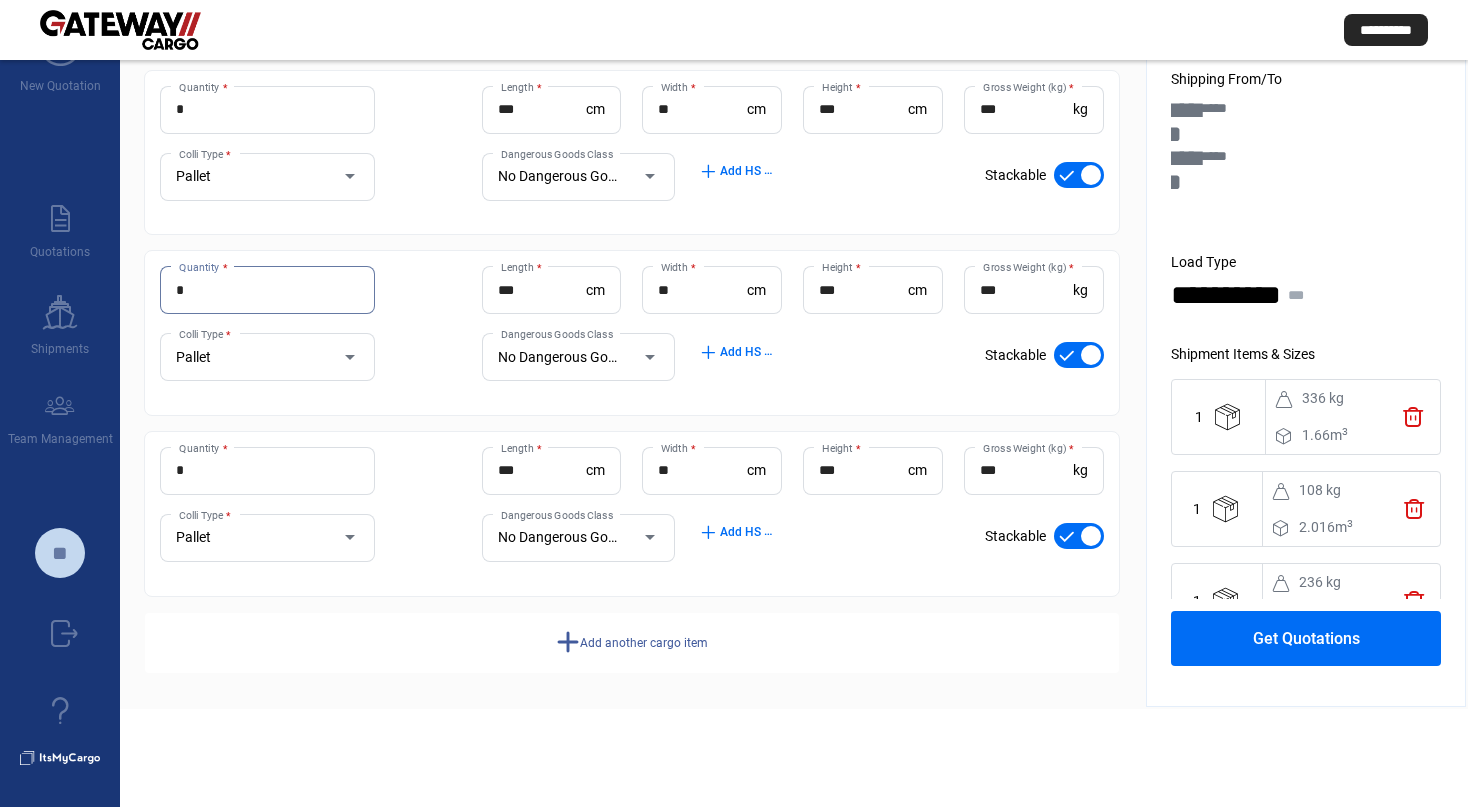 type on "*" 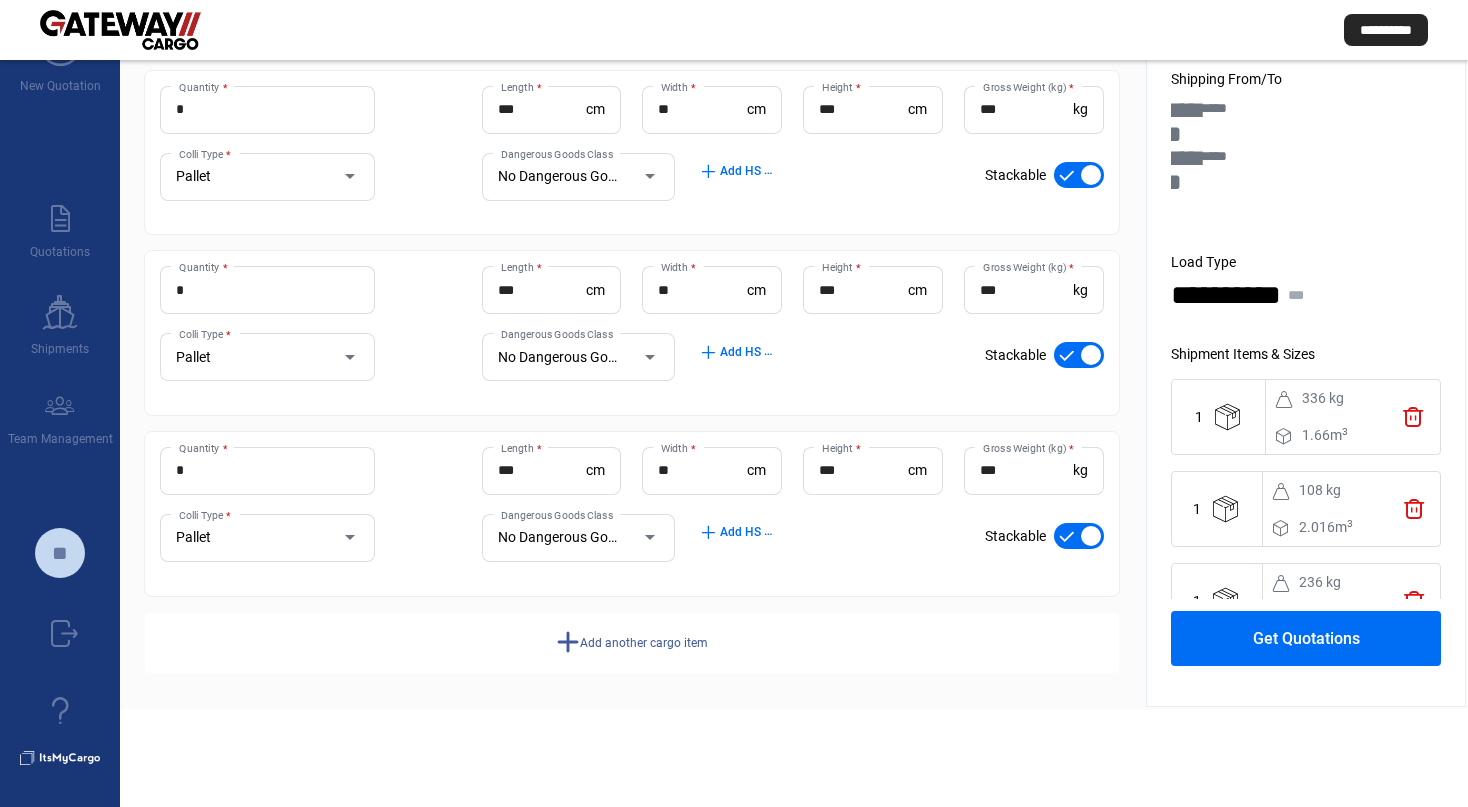 click on "Get Quotations" 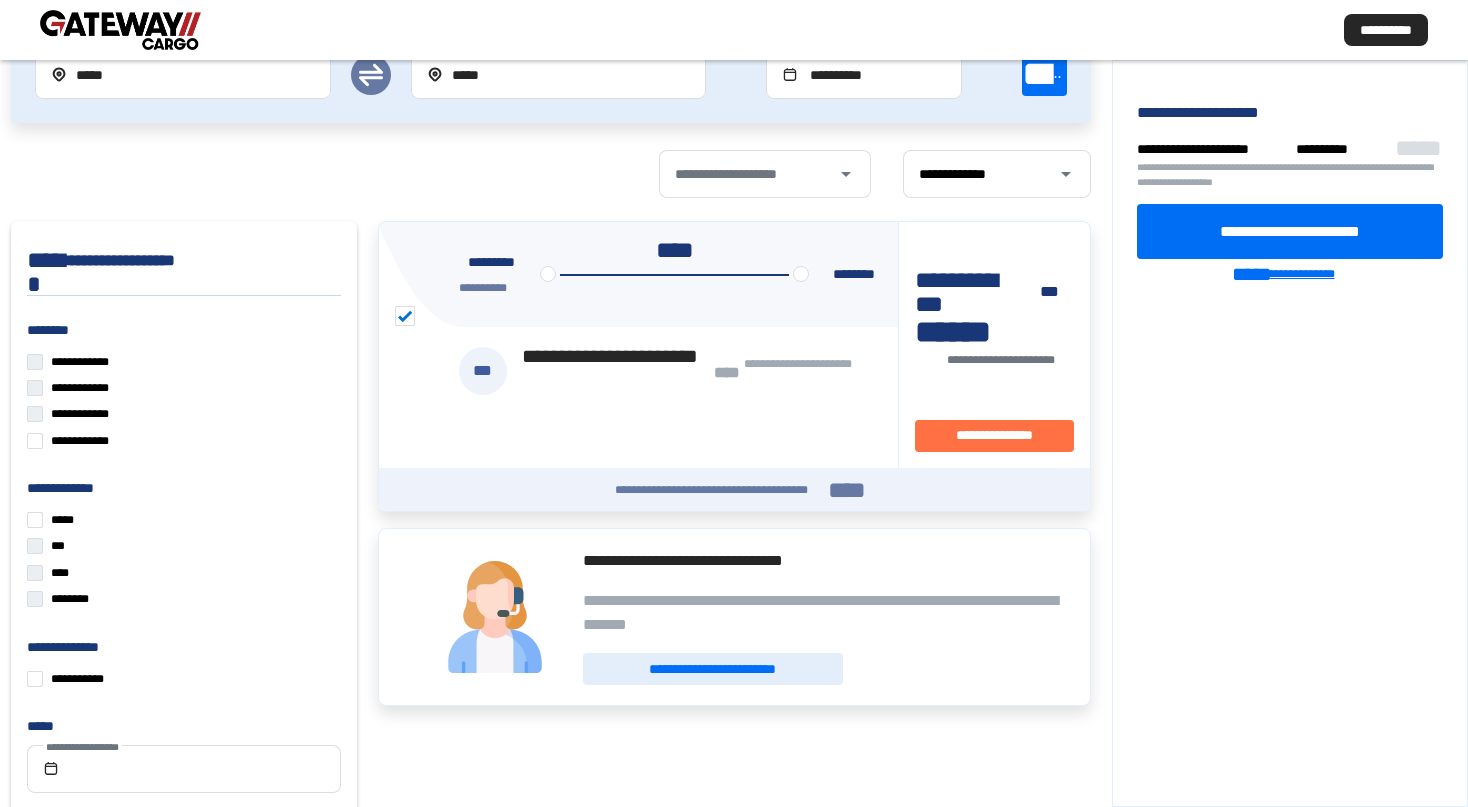 click on "**********" 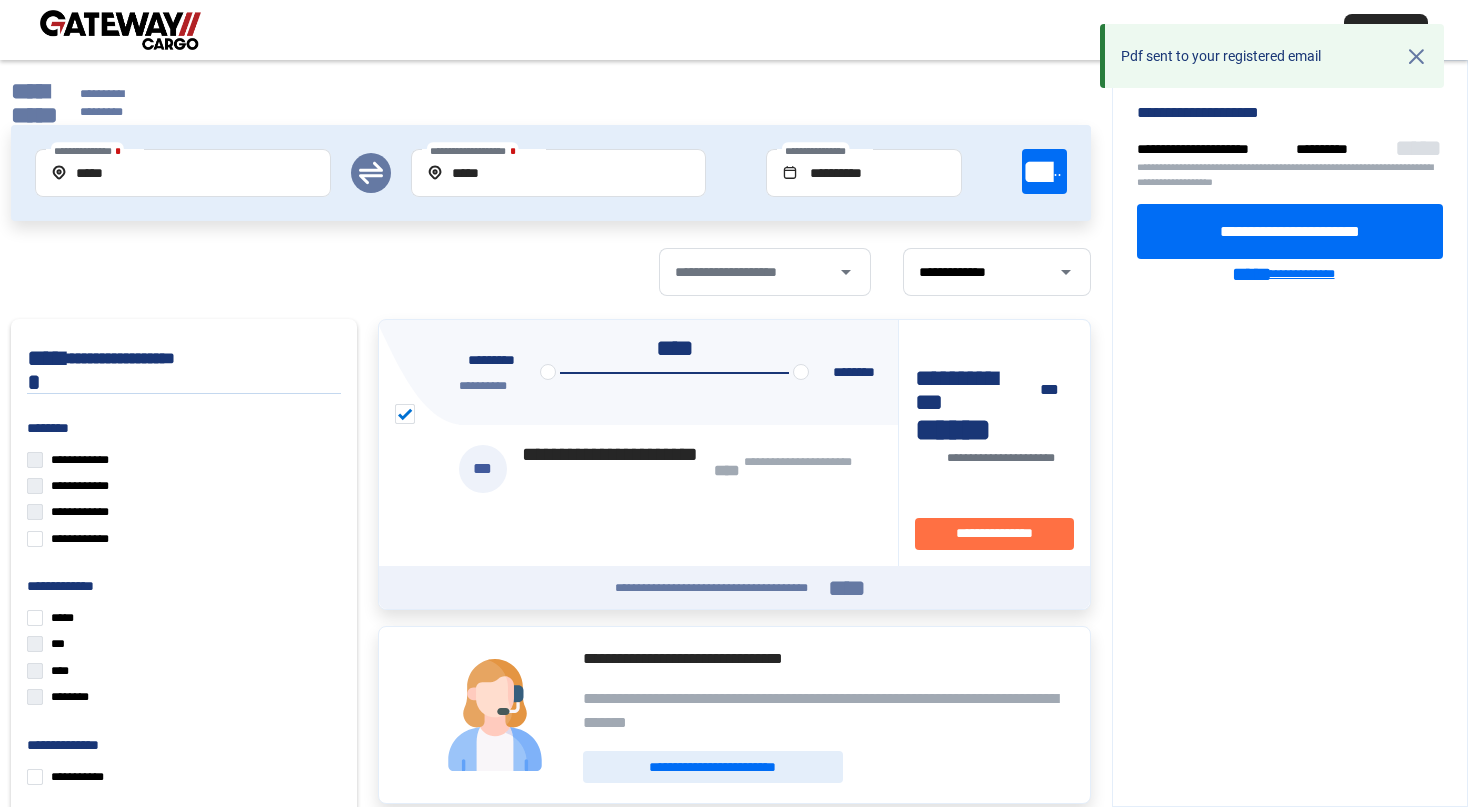 scroll, scrollTop: 152, scrollLeft: 0, axis: vertical 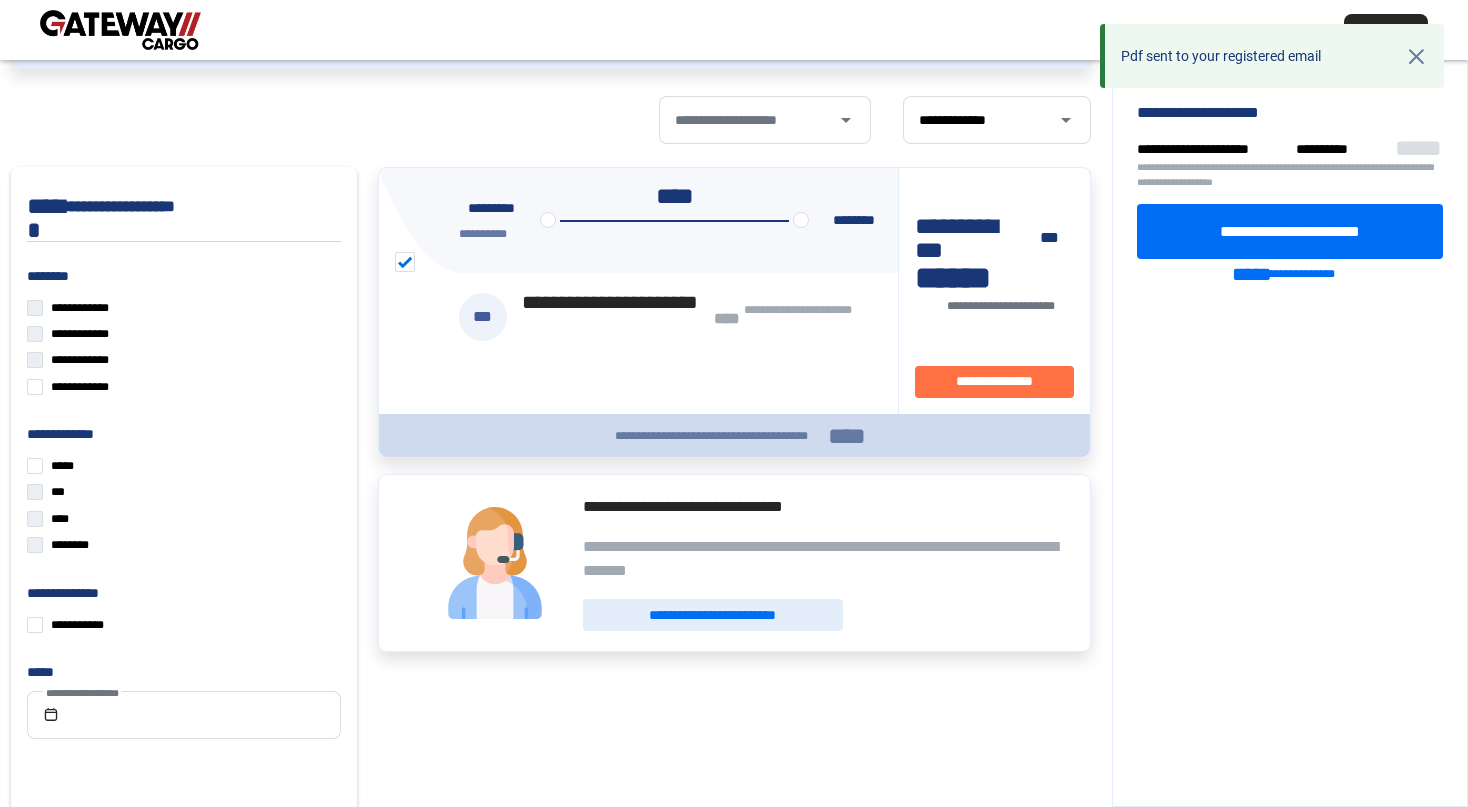 click on "****" 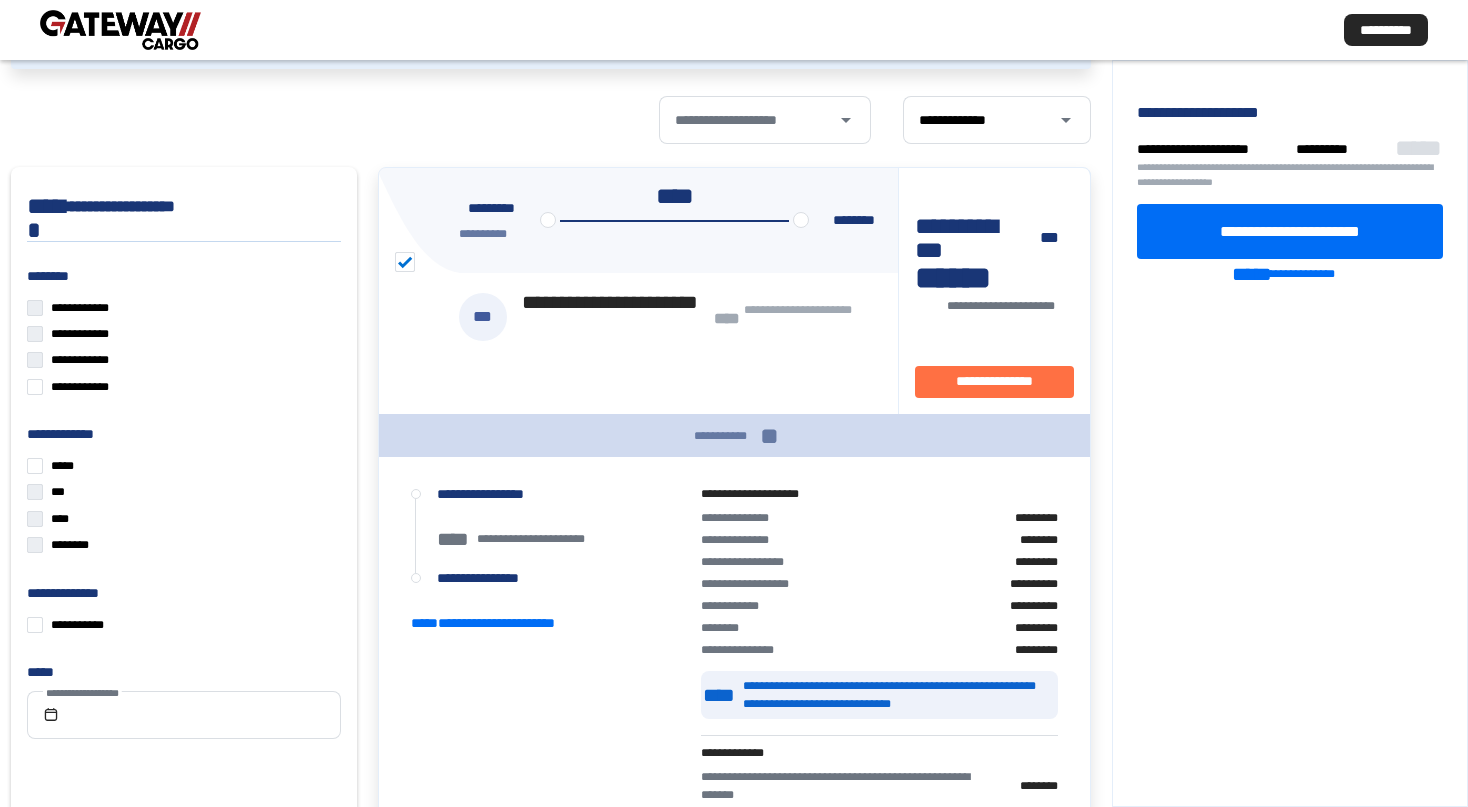click on "**********" 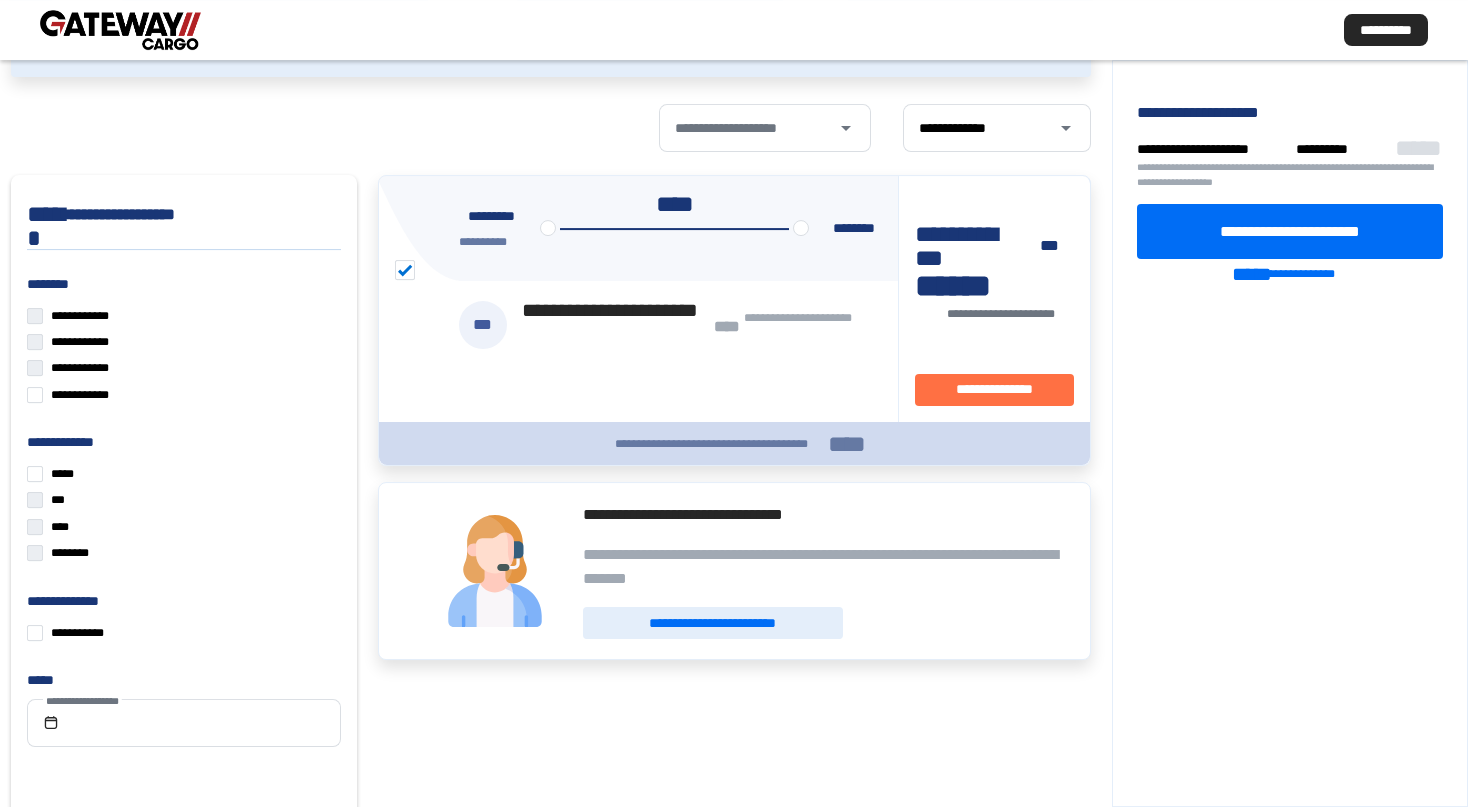scroll, scrollTop: 152, scrollLeft: 0, axis: vertical 